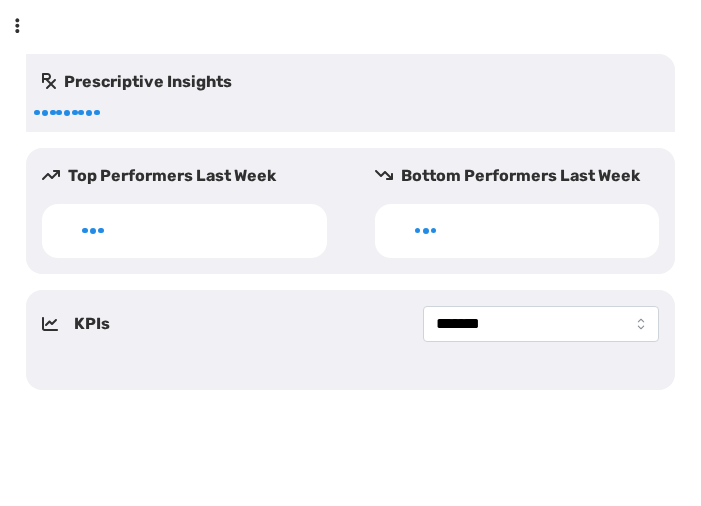 scroll, scrollTop: 0, scrollLeft: 0, axis: both 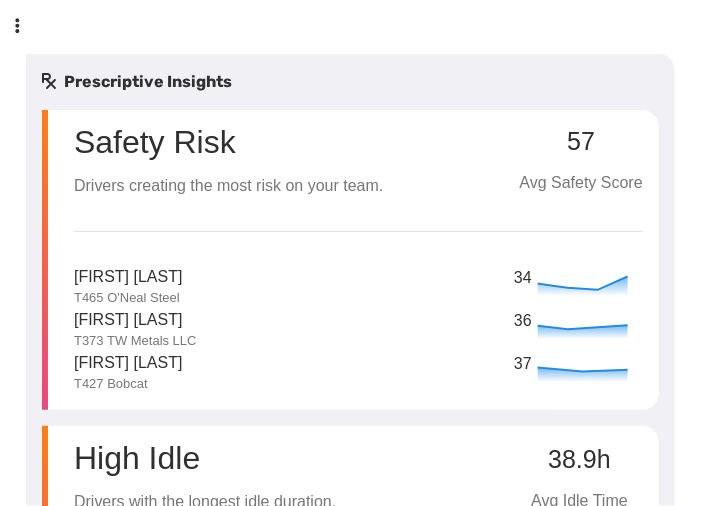 click at bounding box center [18, 26] 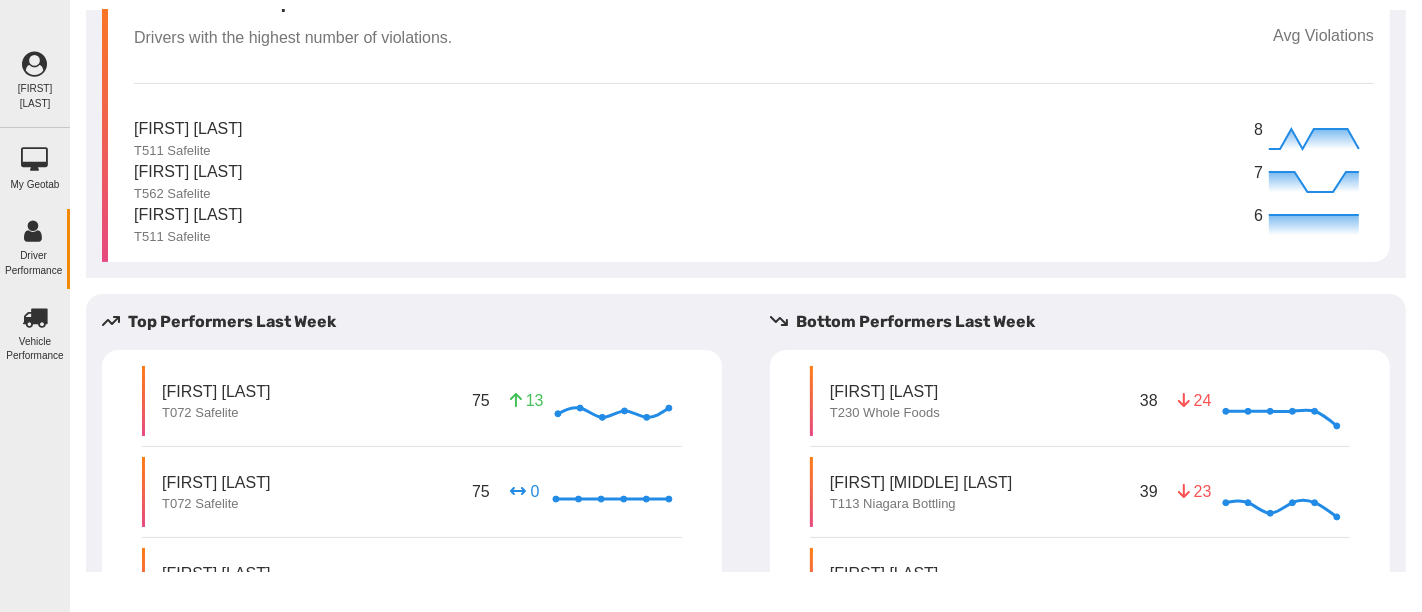 scroll, scrollTop: 0, scrollLeft: 0, axis: both 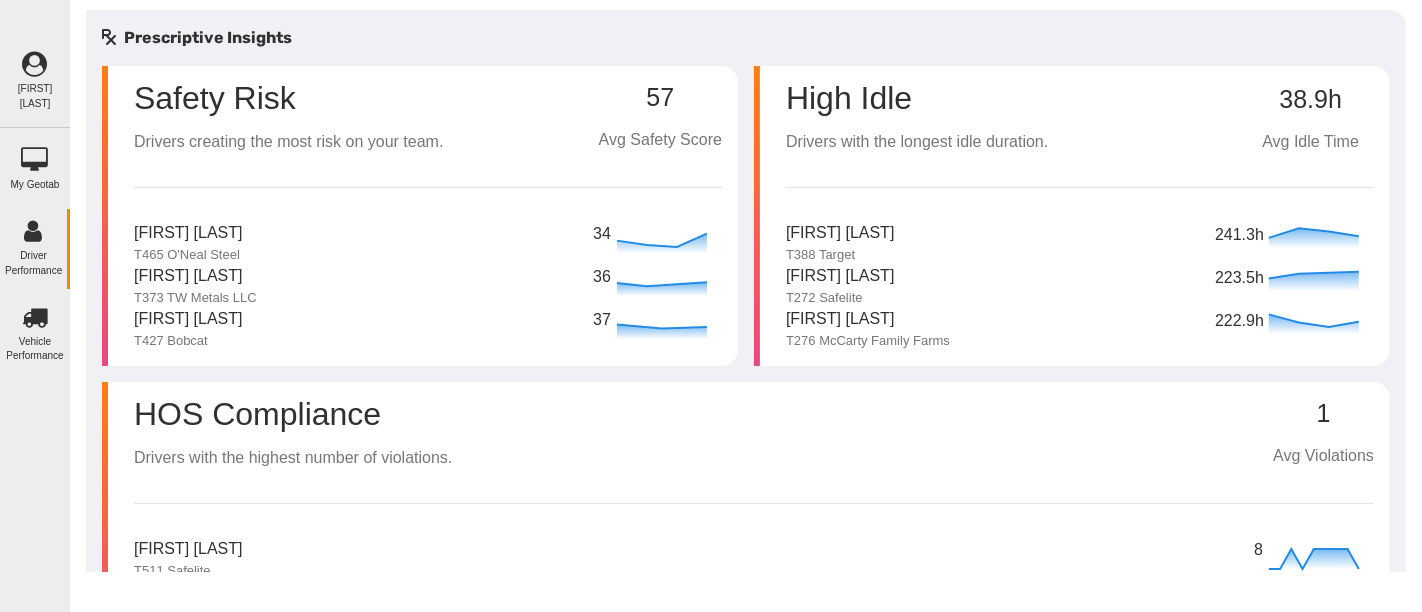 click on "[FIRST] [LAST]" at bounding box center (35, 81) 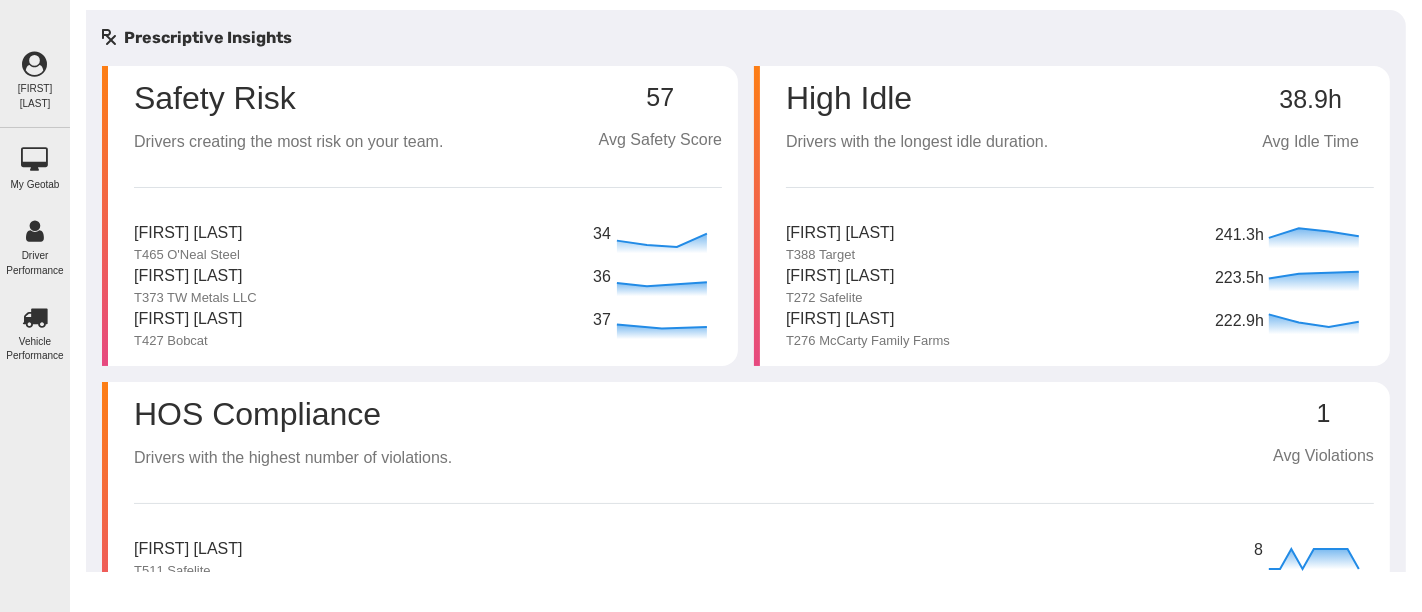 click at bounding box center [35, 317] 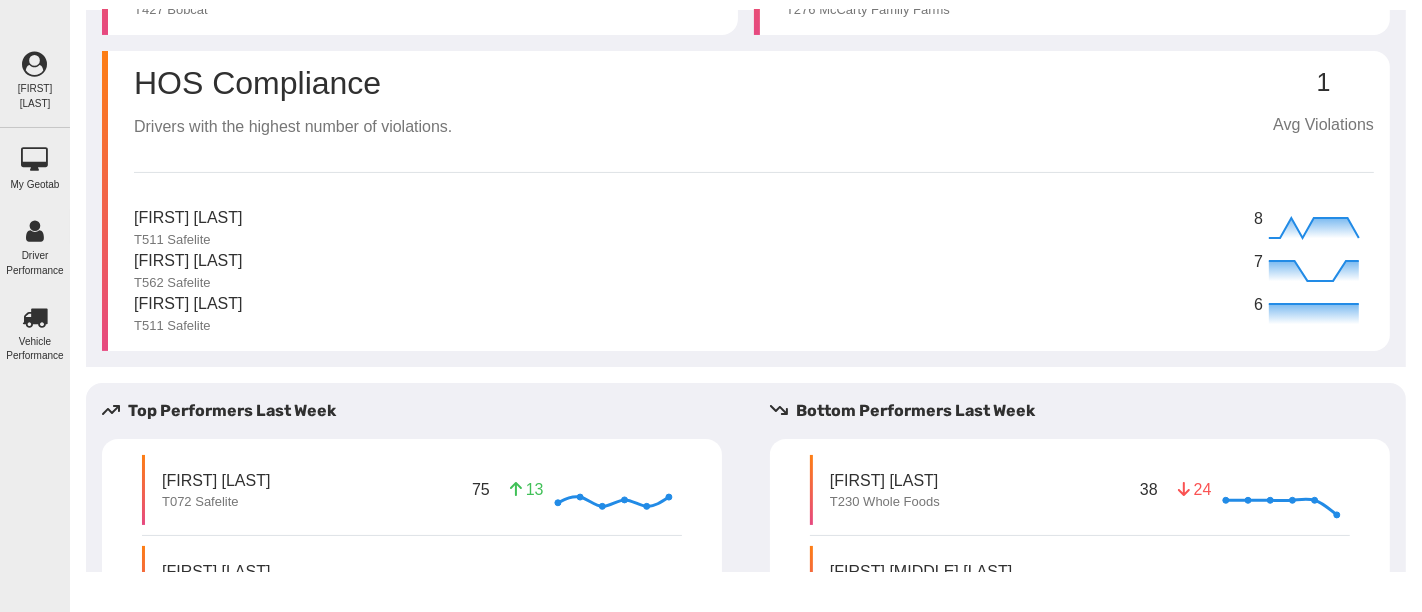 scroll, scrollTop: 0, scrollLeft: 0, axis: both 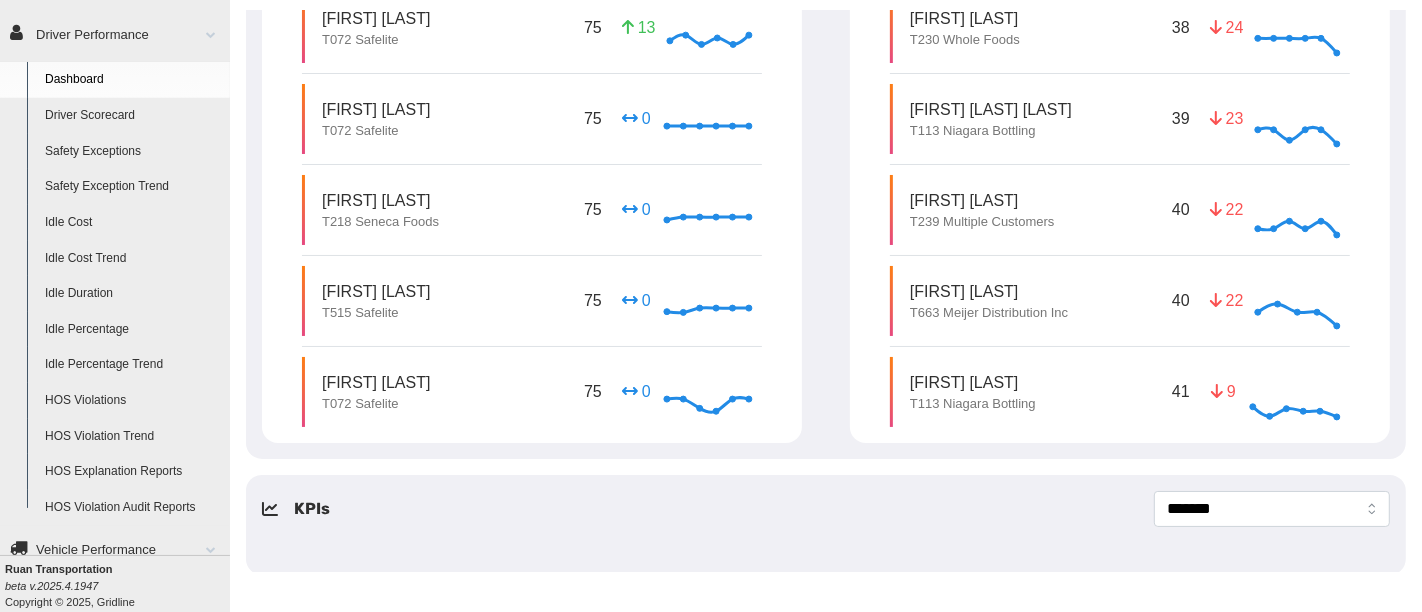 click on "HOS Explanation Reports" at bounding box center (133, 472) 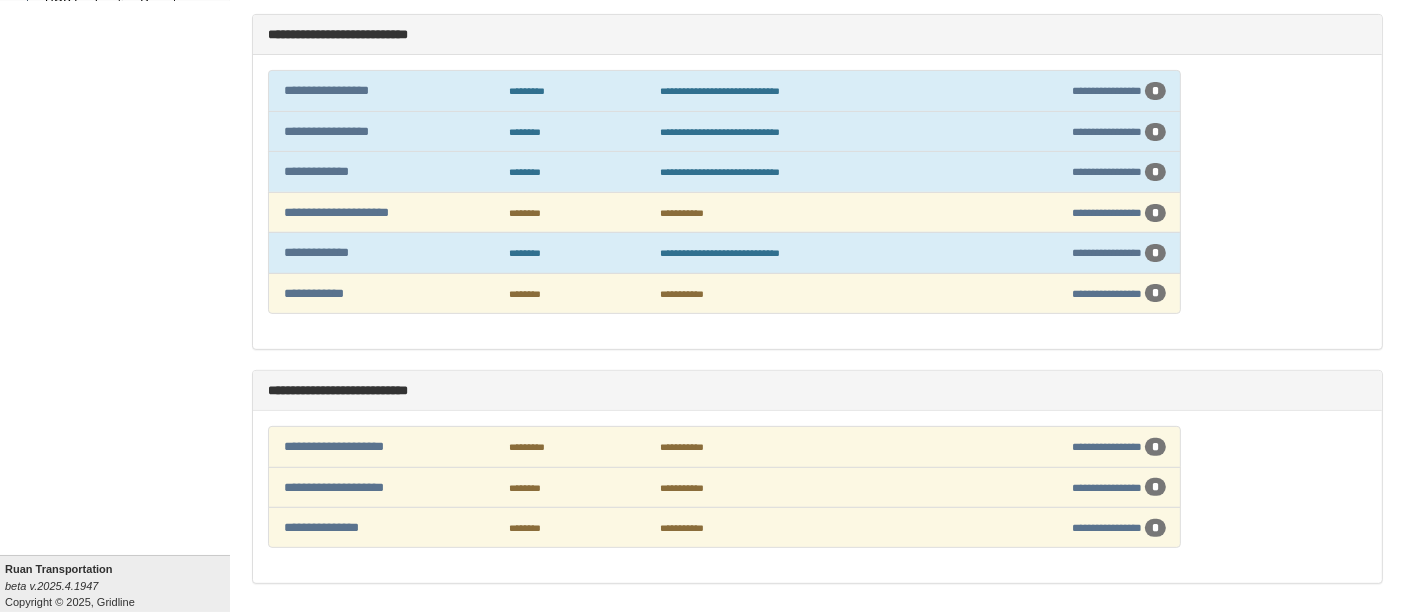 scroll, scrollTop: 642, scrollLeft: 0, axis: vertical 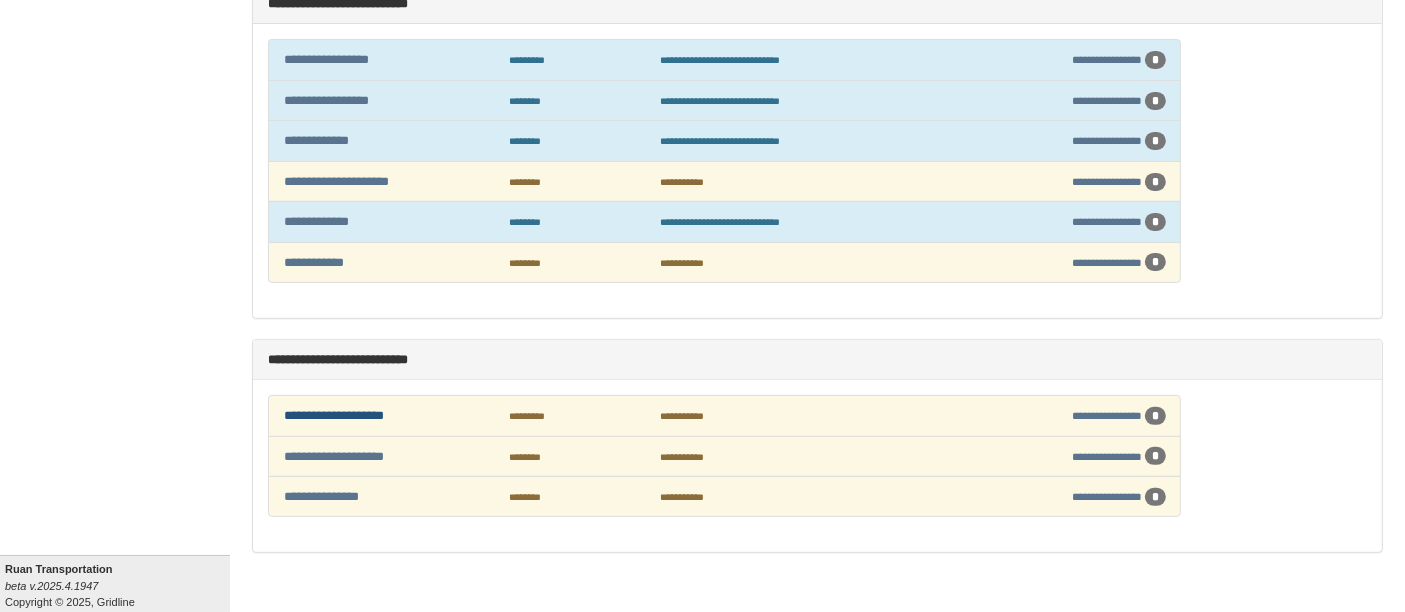 click on "**********" at bounding box center (334, 415) 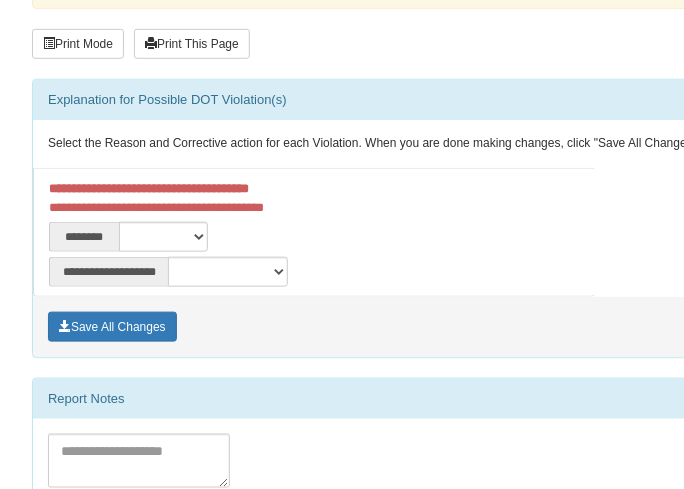 scroll, scrollTop: 222, scrollLeft: 0, axis: vertical 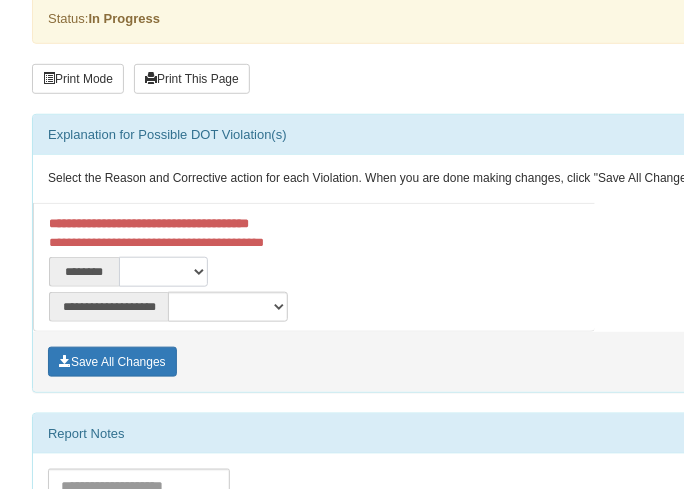 click on "**********" at bounding box center (163, 272) 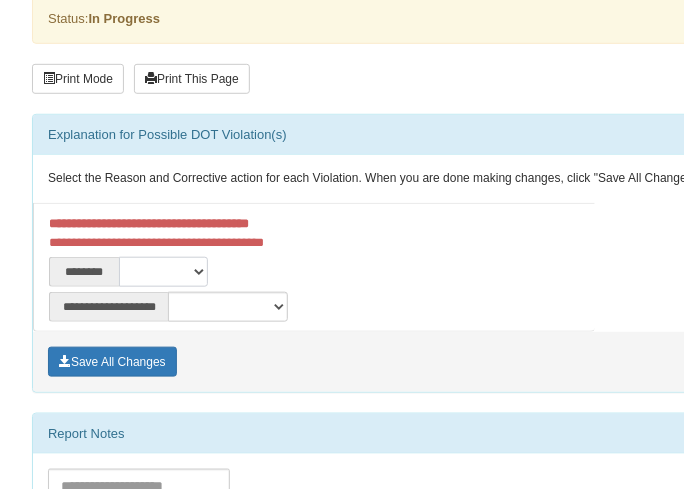 select on "***" 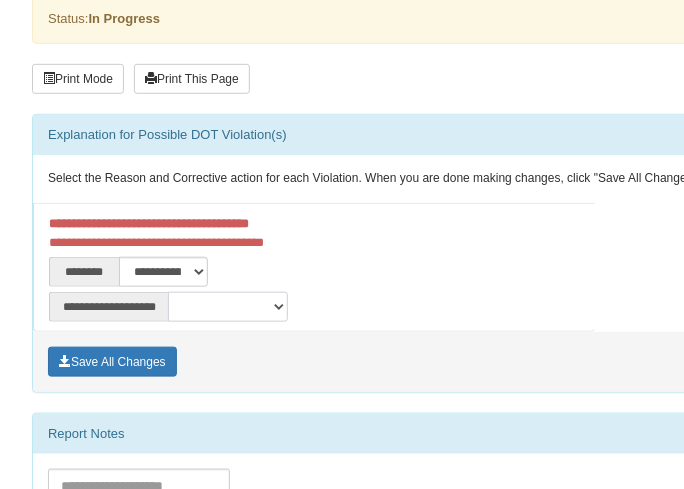 click on "**********" at bounding box center [228, 307] 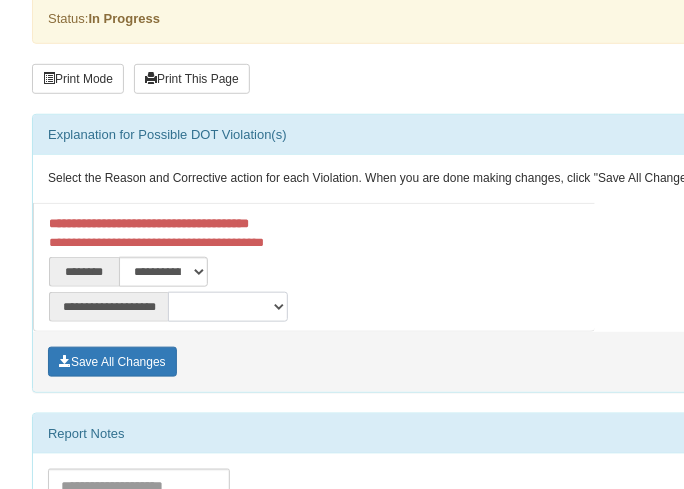 select on "**" 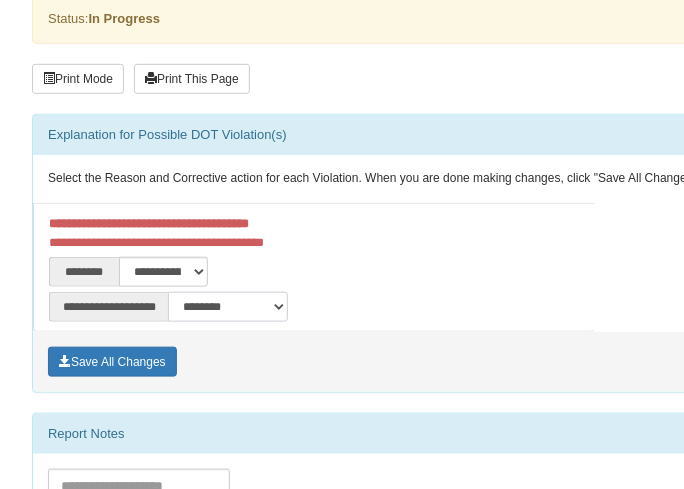 click on "**********" at bounding box center [228, 307] 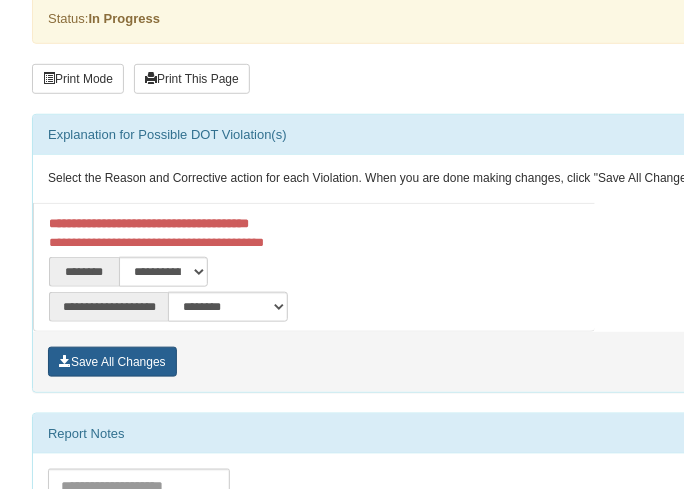 click on "Save All Changes" at bounding box center [112, 362] 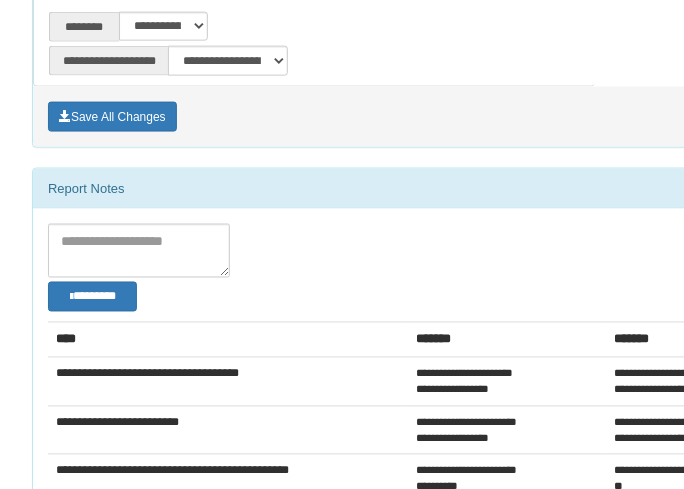scroll, scrollTop: 555, scrollLeft: 0, axis: vertical 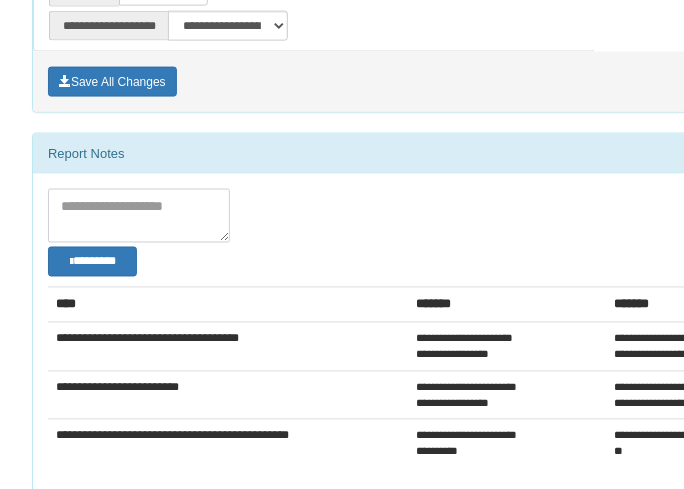 click at bounding box center (139, 216) 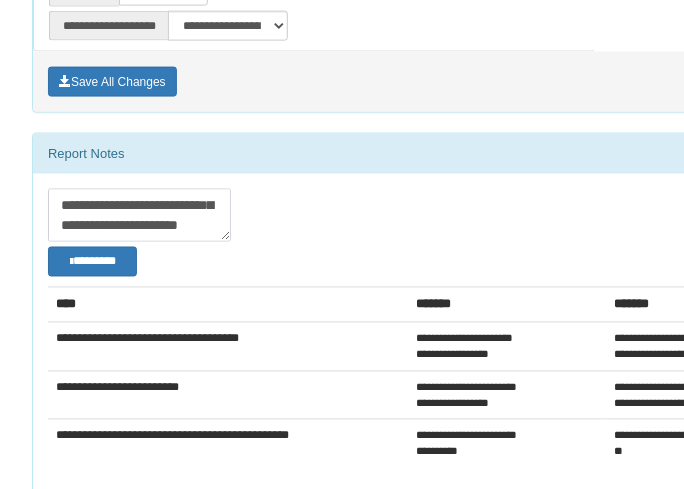 scroll, scrollTop: 452, scrollLeft: 0, axis: vertical 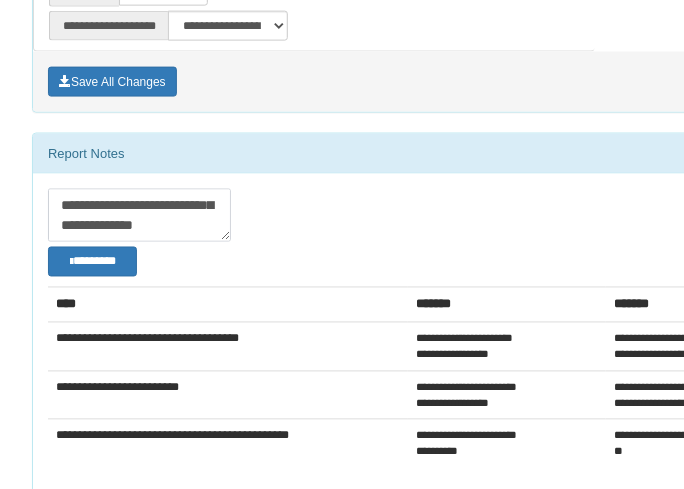 click on "**********" at bounding box center [139, 215] 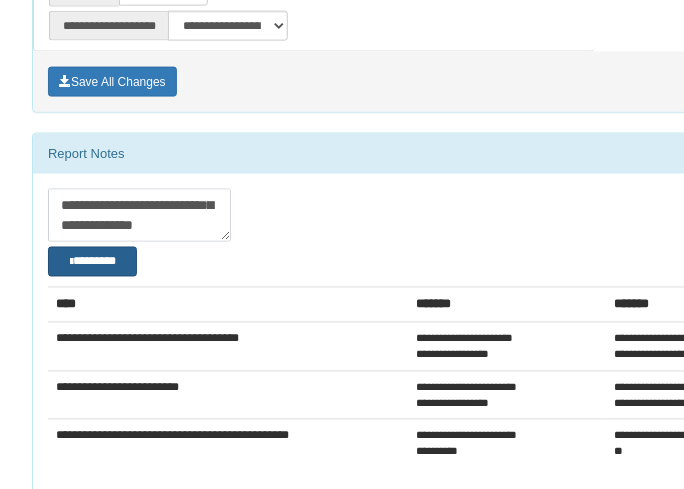 type on "**********" 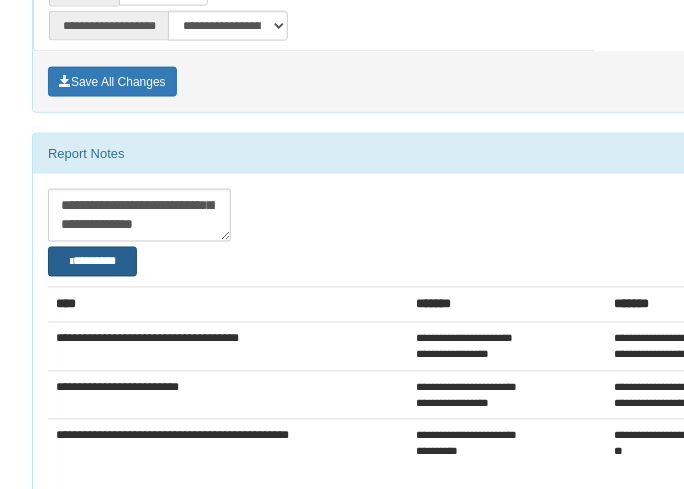 click on "********" at bounding box center [92, 261] 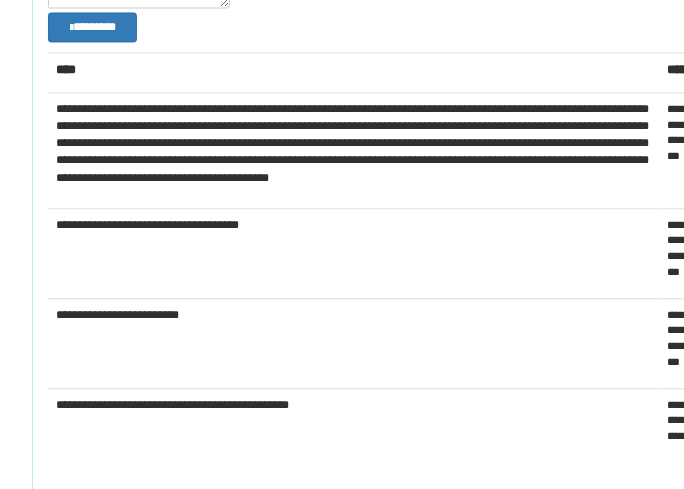 scroll, scrollTop: 777, scrollLeft: 0, axis: vertical 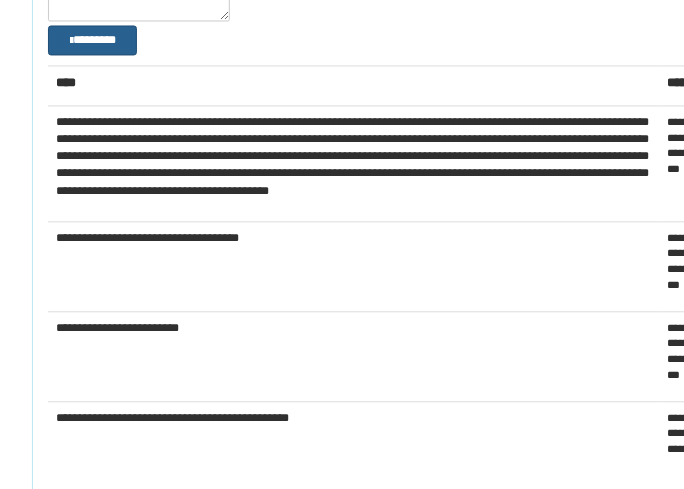 click on "********" at bounding box center (92, 39) 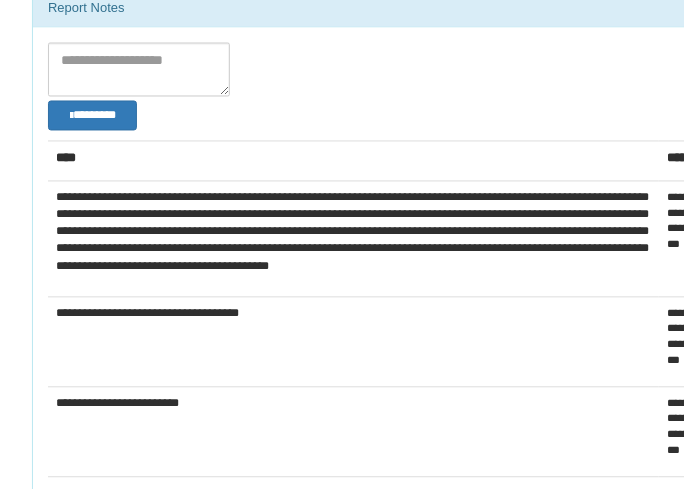 scroll, scrollTop: 444, scrollLeft: 0, axis: vertical 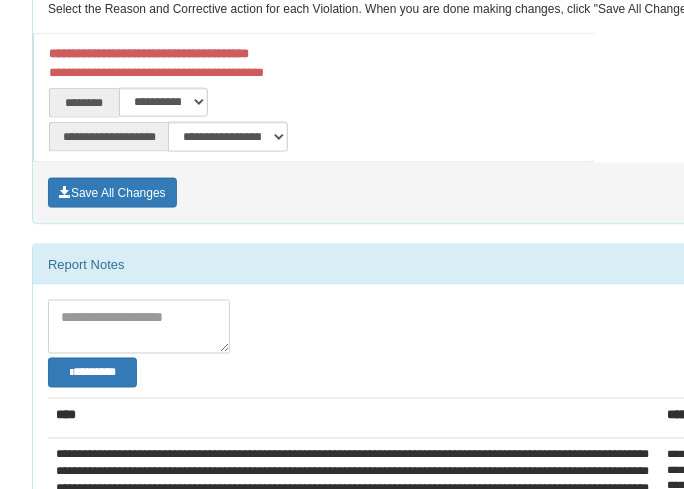 click at bounding box center (139, 327) 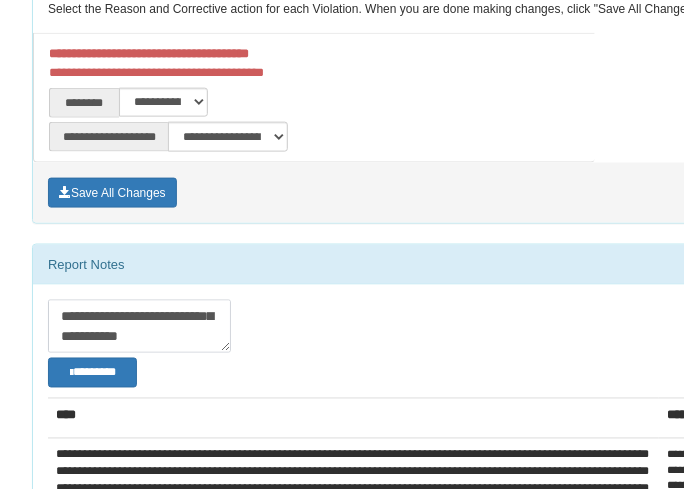 scroll, scrollTop: 212, scrollLeft: 0, axis: vertical 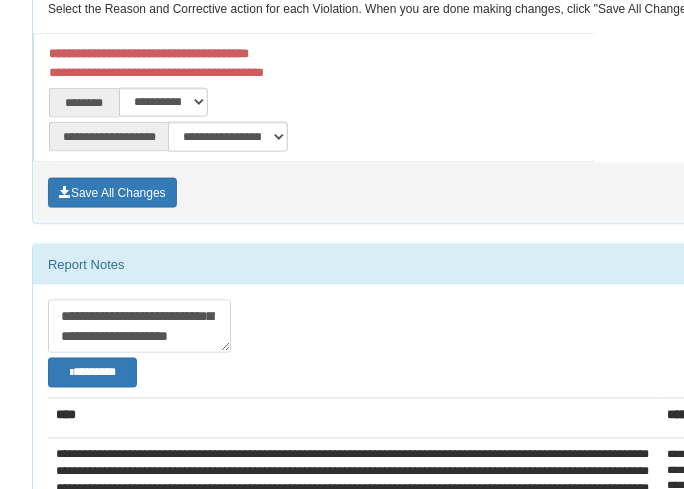 click on "**********" at bounding box center [139, 326] 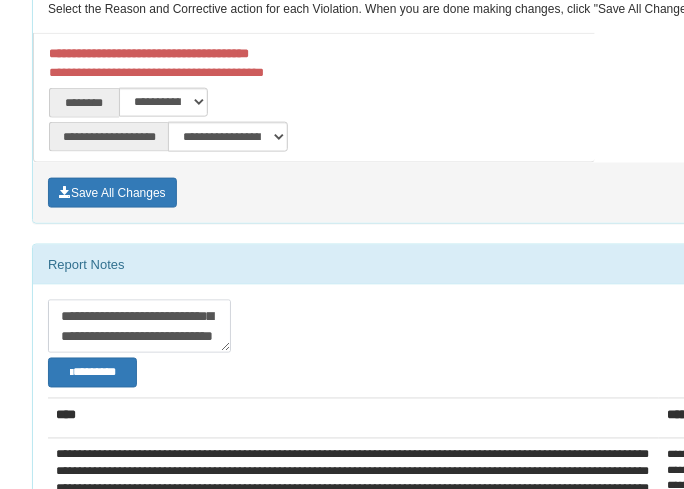 scroll, scrollTop: 352, scrollLeft: 0, axis: vertical 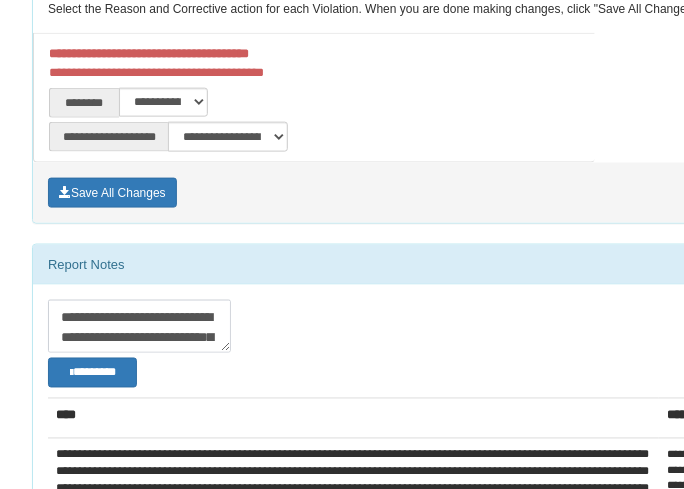 drag, startPoint x: 152, startPoint y: 343, endPoint x: -39, endPoint y: 234, distance: 219.91362 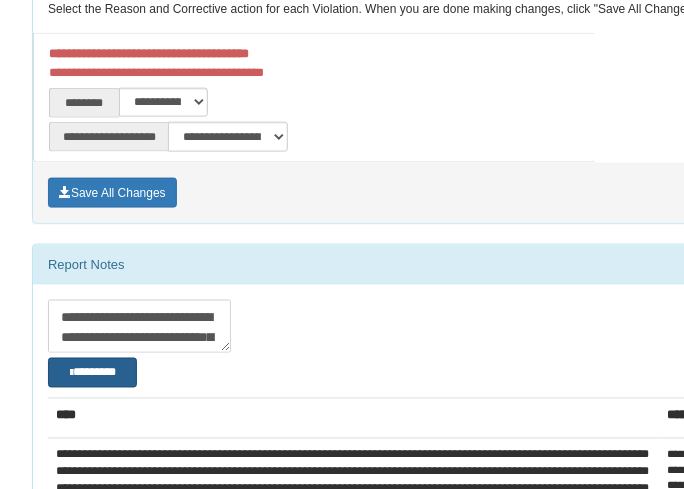 type on "**********" 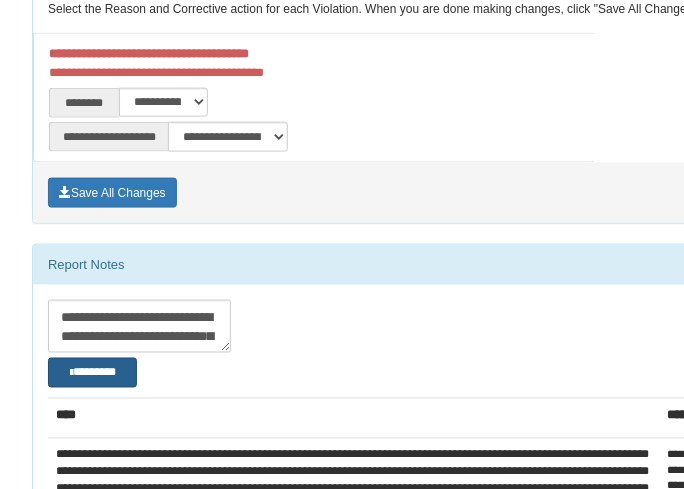 click on "********" at bounding box center (92, 372) 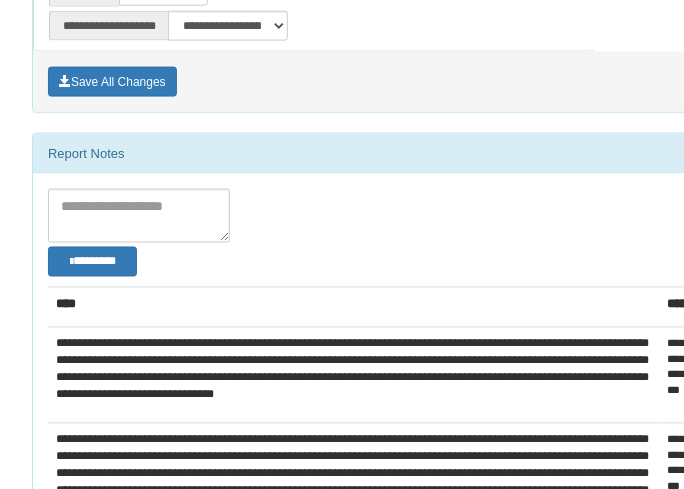 scroll, scrollTop: 666, scrollLeft: 0, axis: vertical 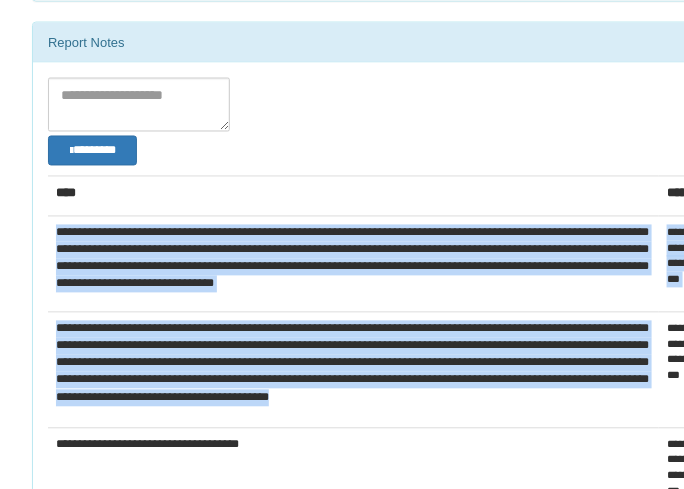 drag, startPoint x: 376, startPoint y: 388, endPoint x: 57, endPoint y: 227, distance: 357.32617 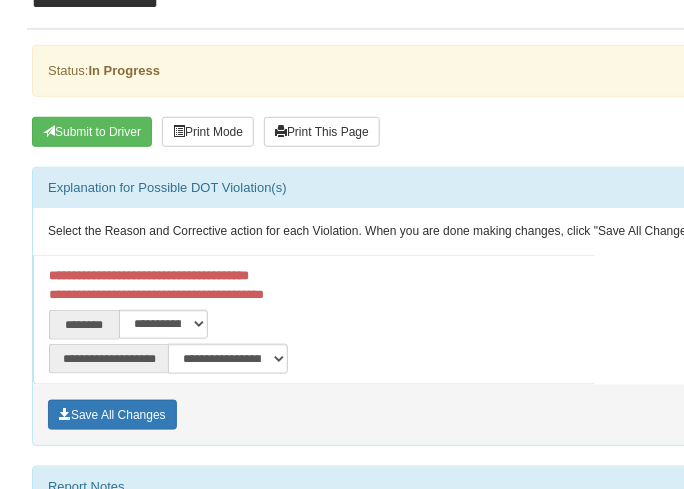 scroll, scrollTop: 333, scrollLeft: 0, axis: vertical 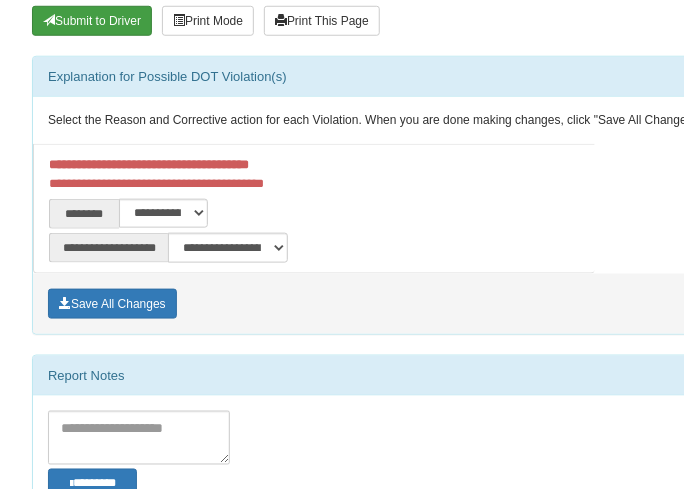 click on "Submit to Driver" at bounding box center (92, 21) 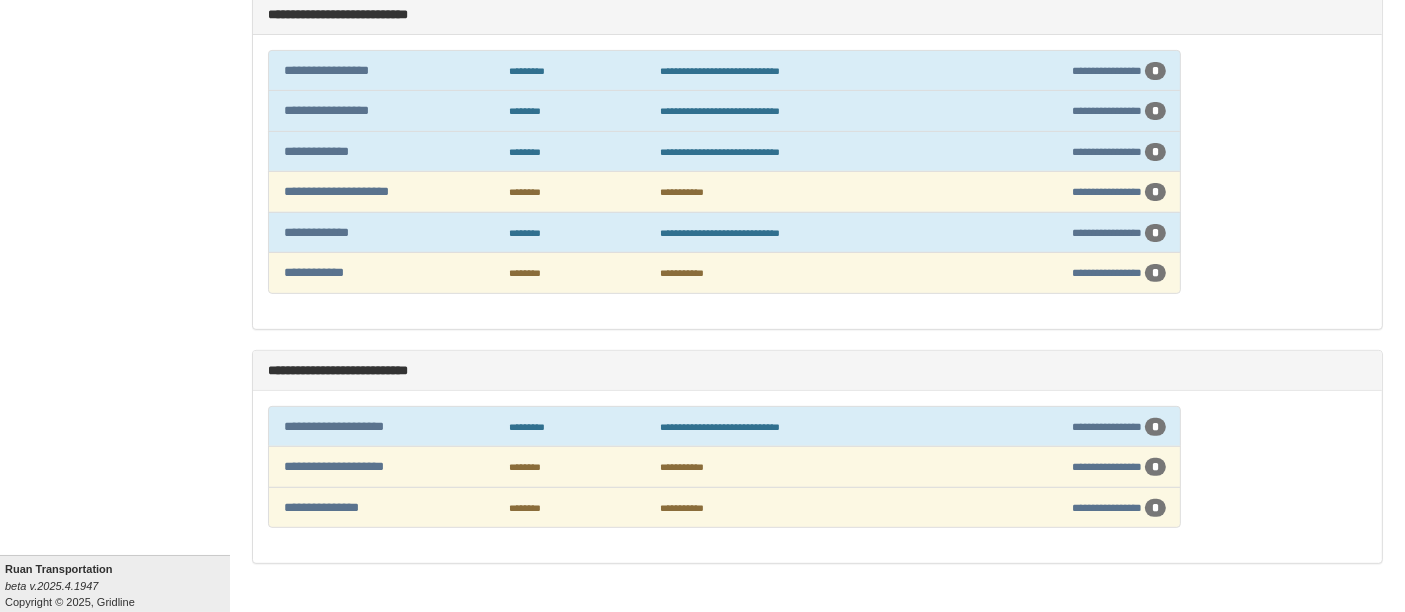 scroll, scrollTop: 694, scrollLeft: 0, axis: vertical 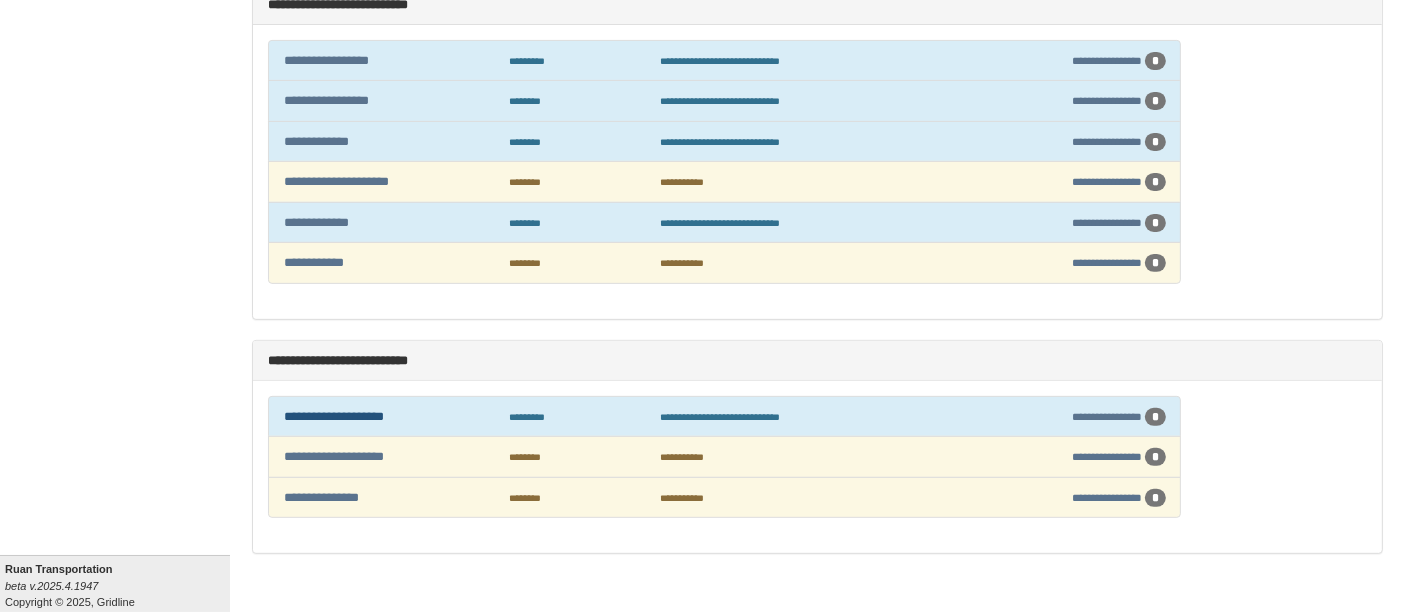 click on "**********" at bounding box center [334, 416] 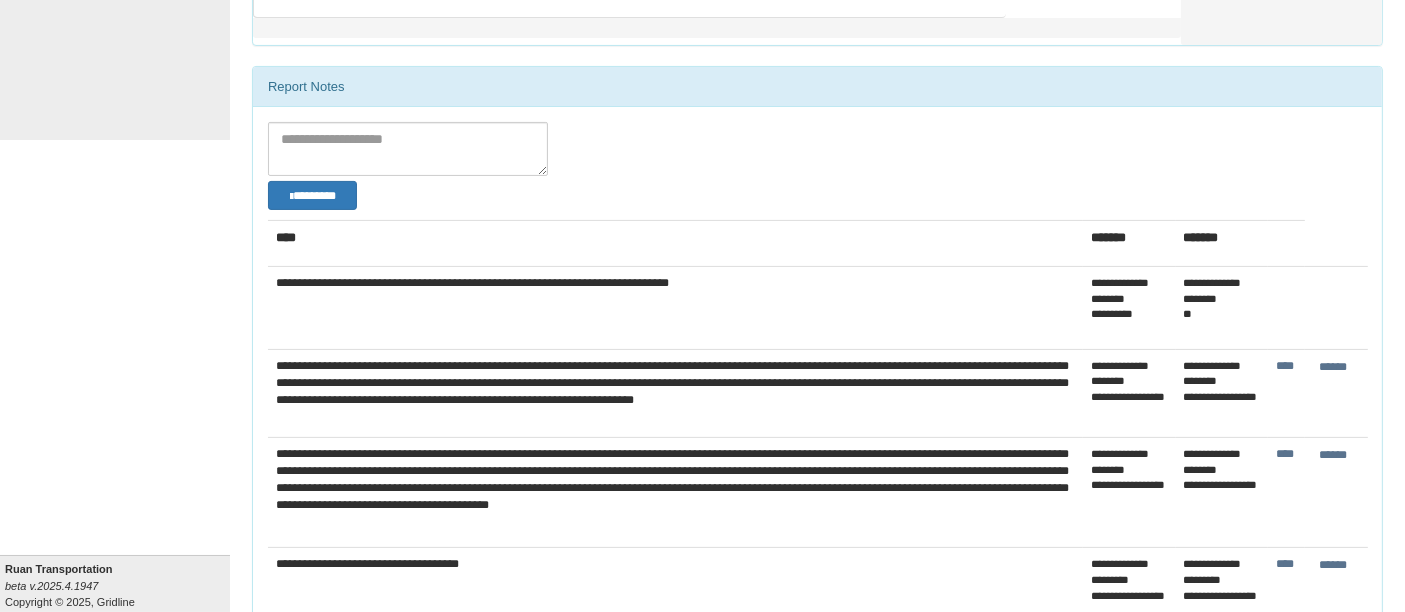 scroll, scrollTop: 0, scrollLeft: 0, axis: both 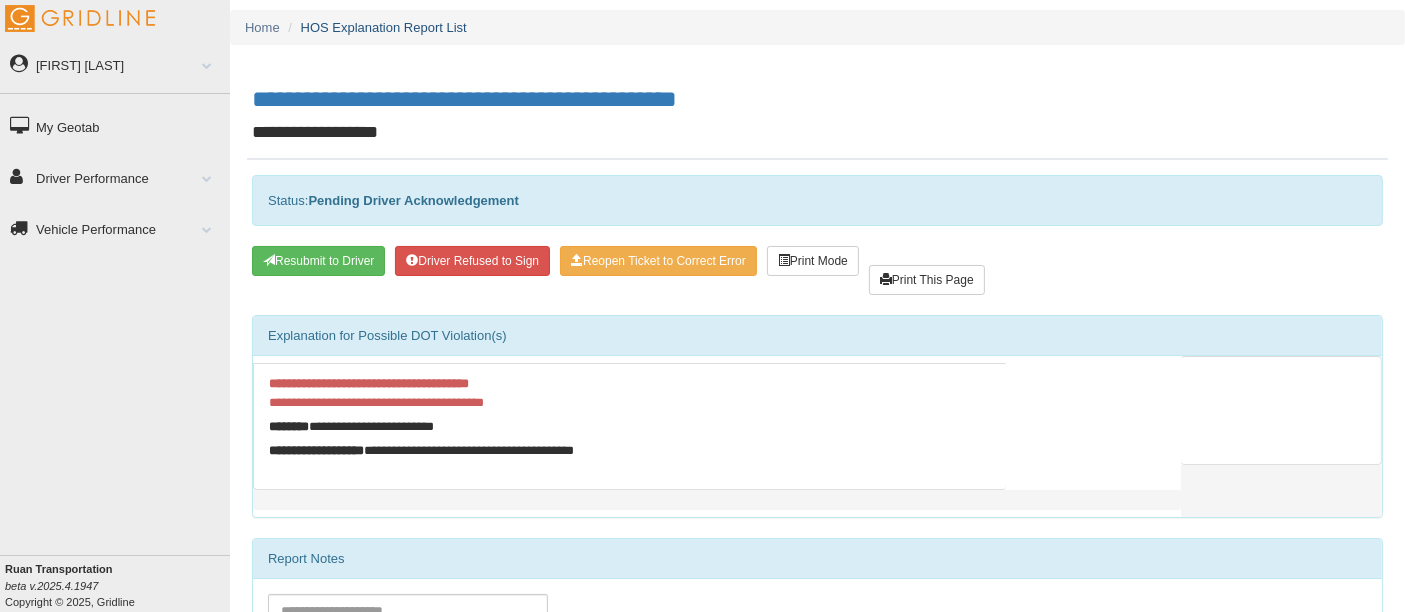 click on "HOS Explanation Report List" at bounding box center (384, 27) 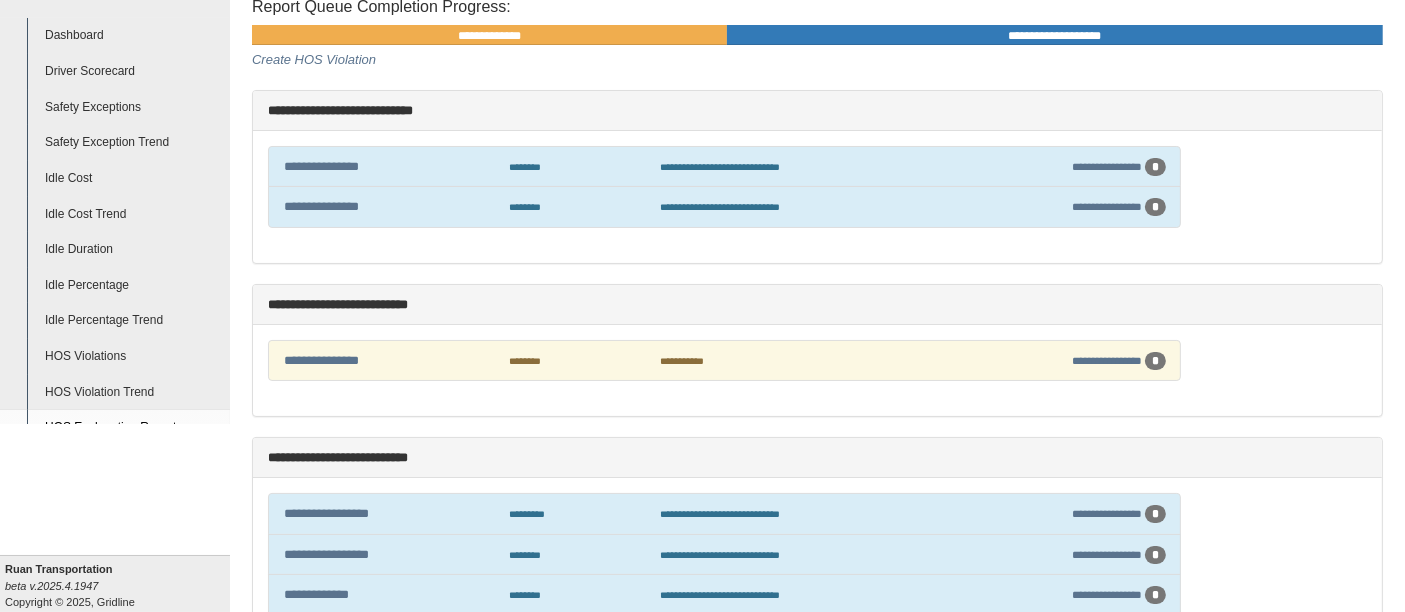 scroll, scrollTop: 642, scrollLeft: 0, axis: vertical 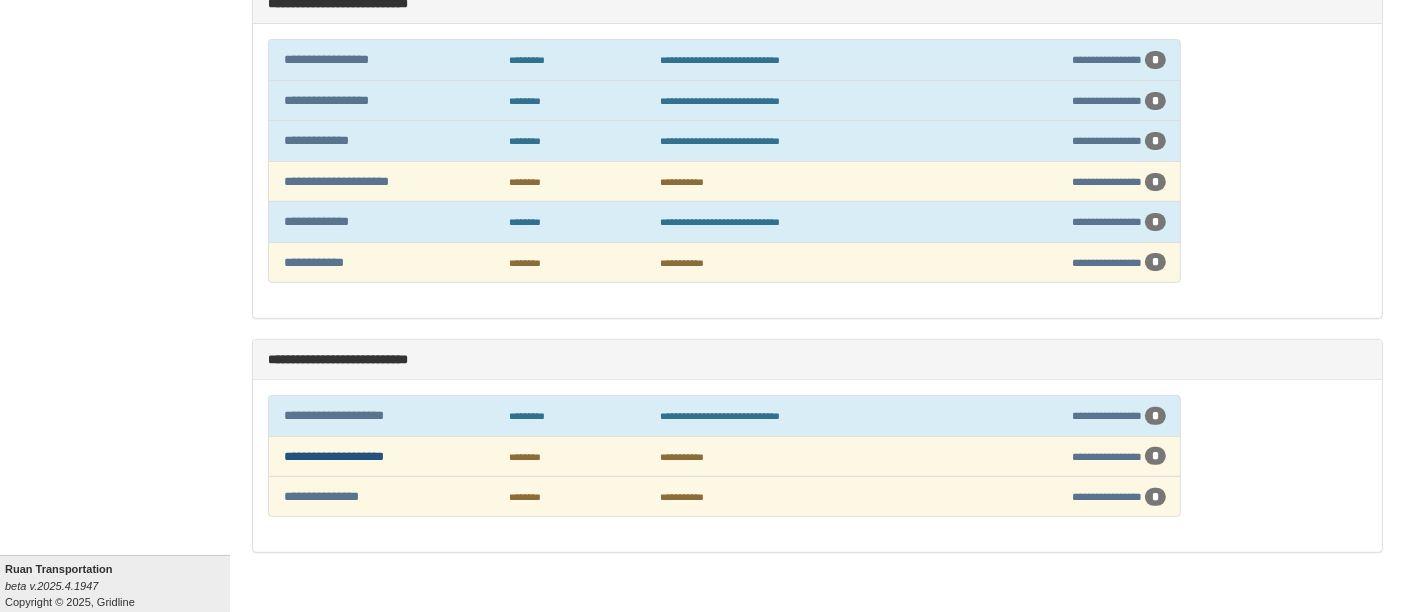 click on "**********" at bounding box center (334, 456) 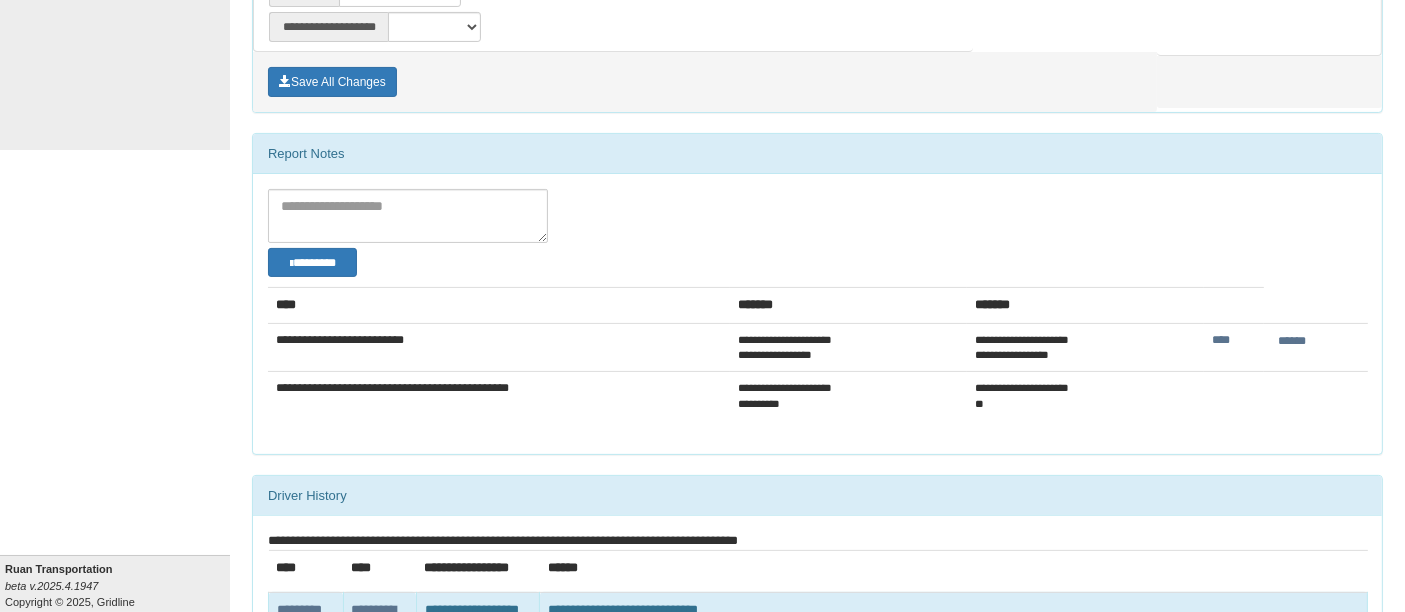 scroll, scrollTop: 333, scrollLeft: 0, axis: vertical 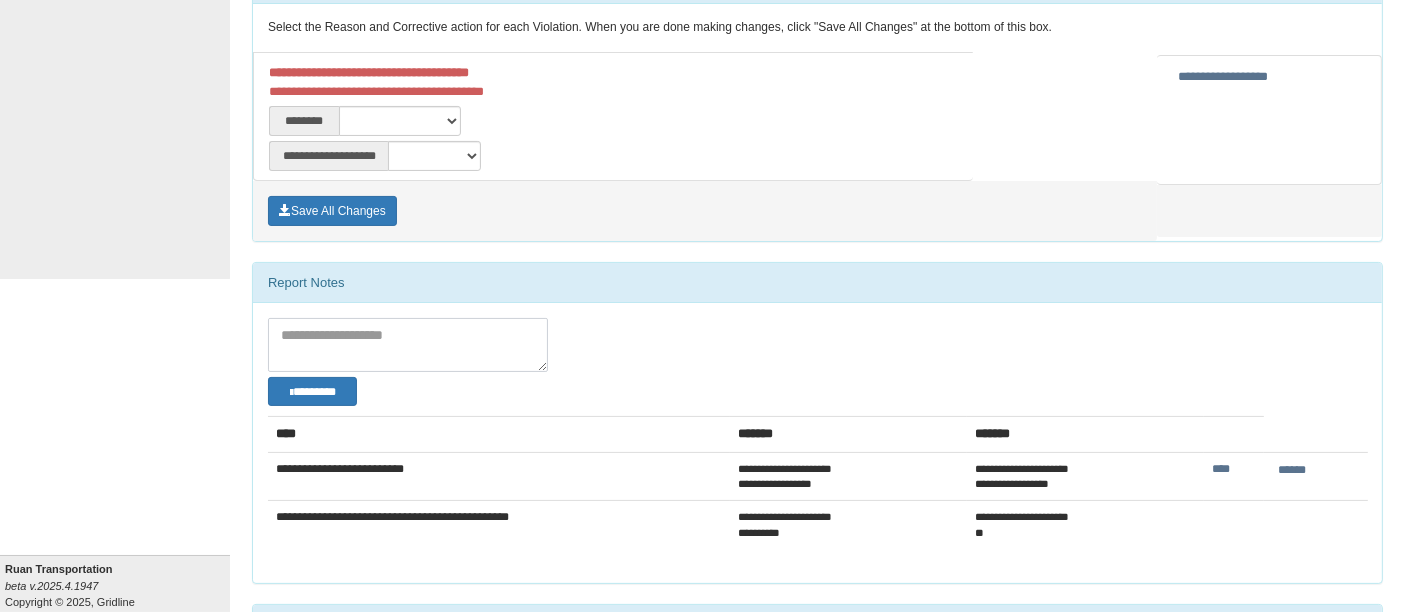 click at bounding box center [408, 345] 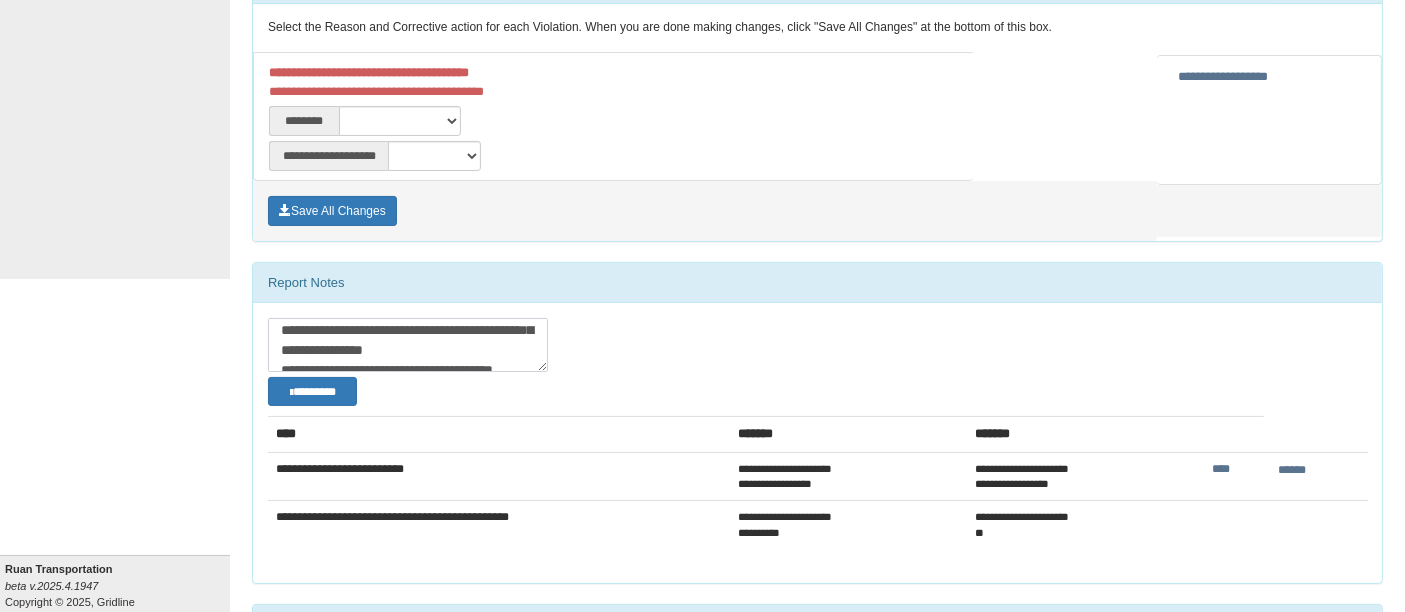 scroll, scrollTop: 111, scrollLeft: 0, axis: vertical 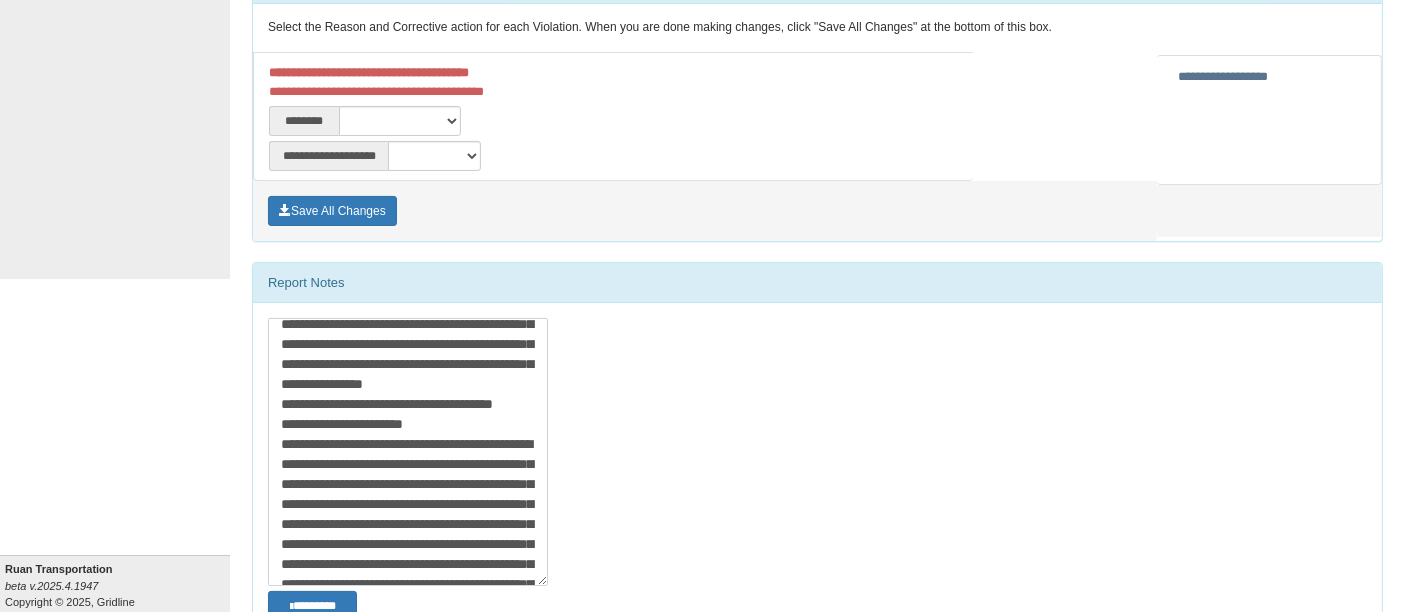 drag, startPoint x: 542, startPoint y: 364, endPoint x: 682, endPoint y: 606, distance: 279.57825 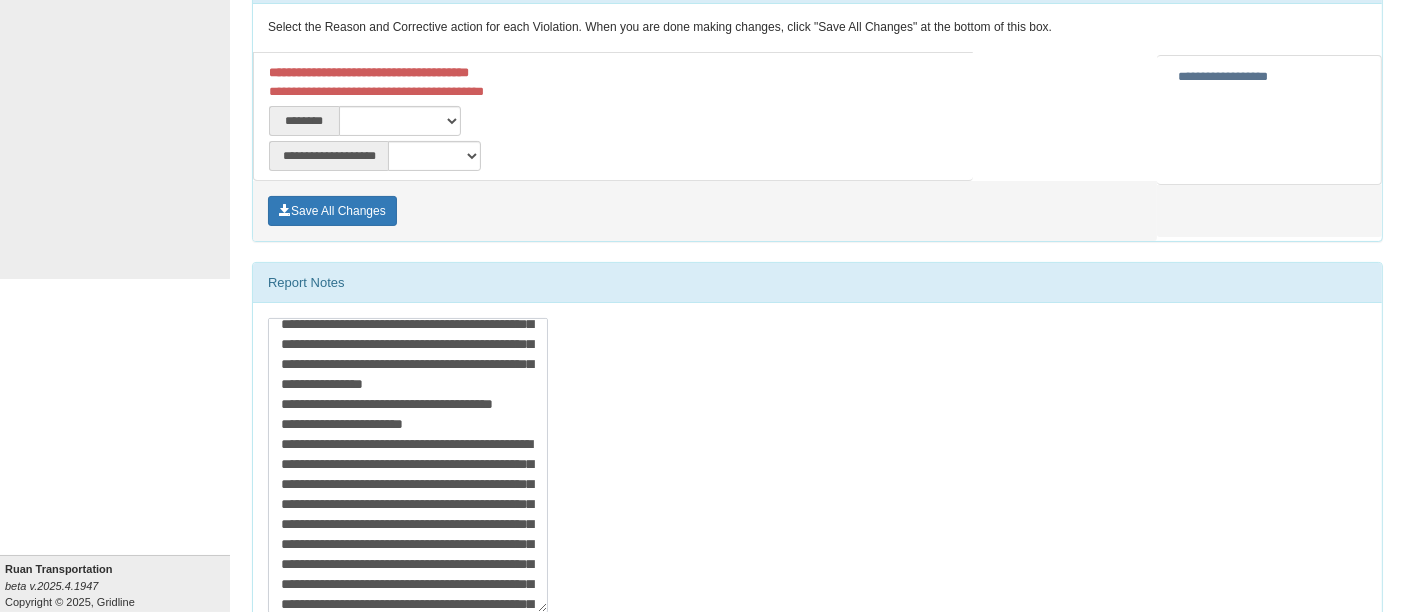 drag, startPoint x: 452, startPoint y: 519, endPoint x: 364, endPoint y: 441, distance: 117.592514 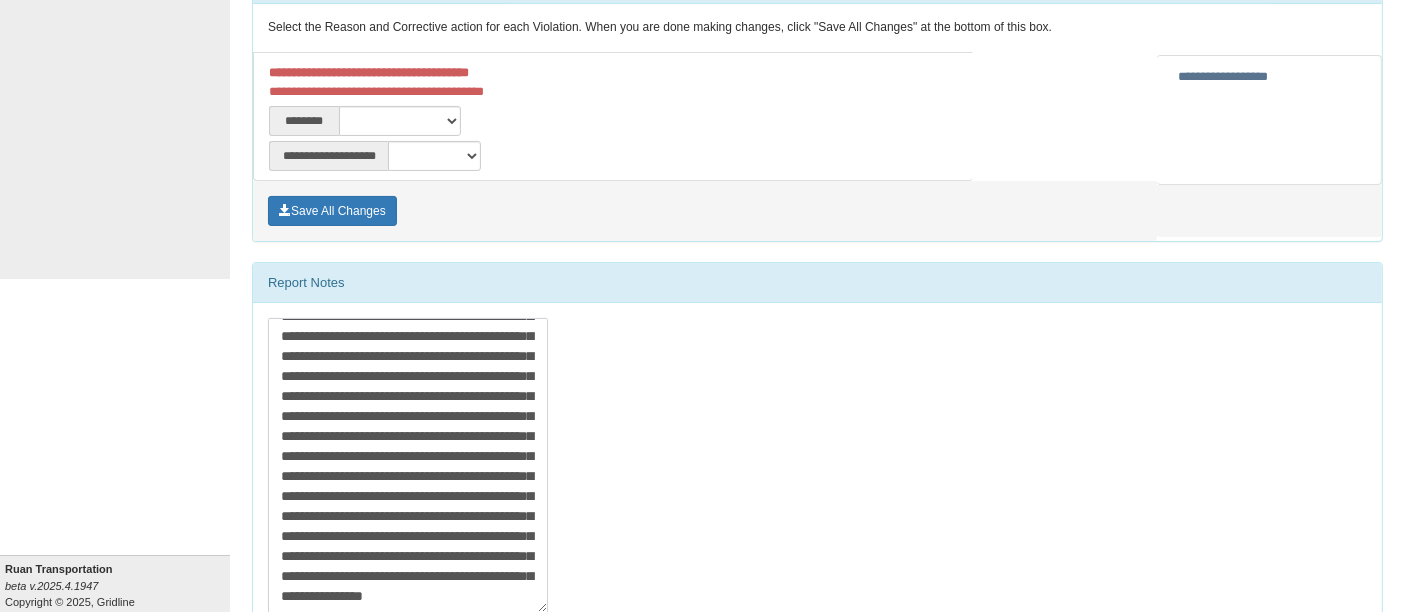 scroll, scrollTop: 0, scrollLeft: 0, axis: both 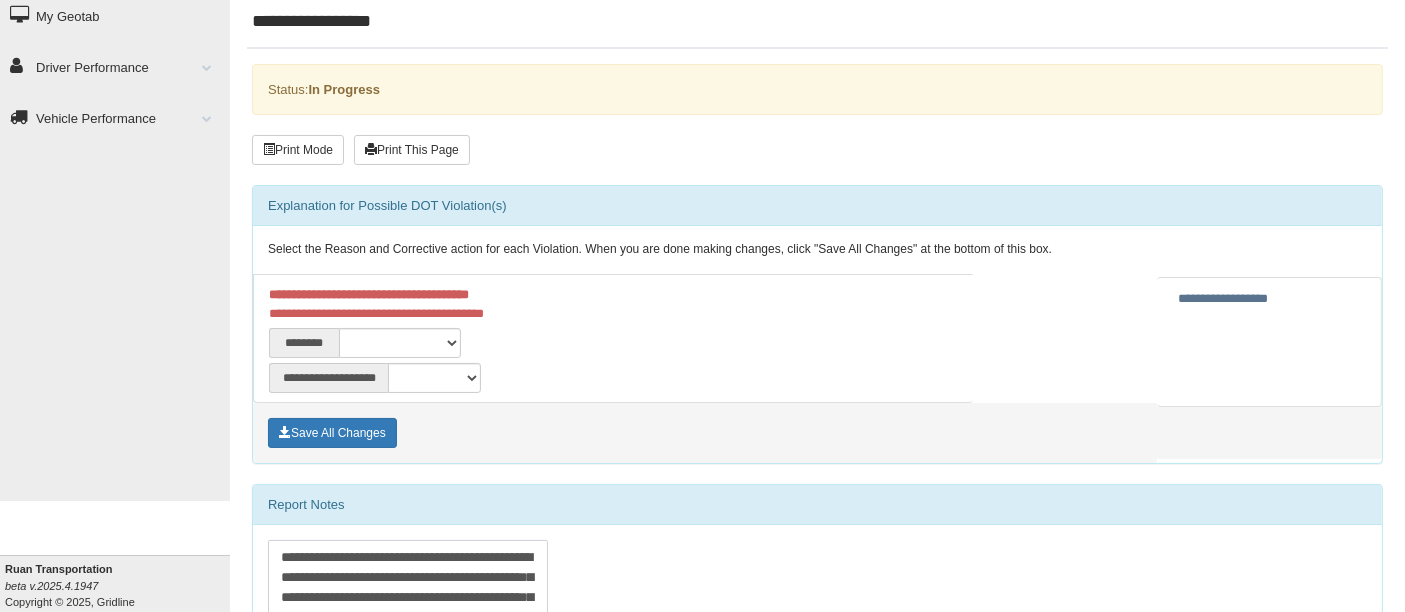 type on "**********" 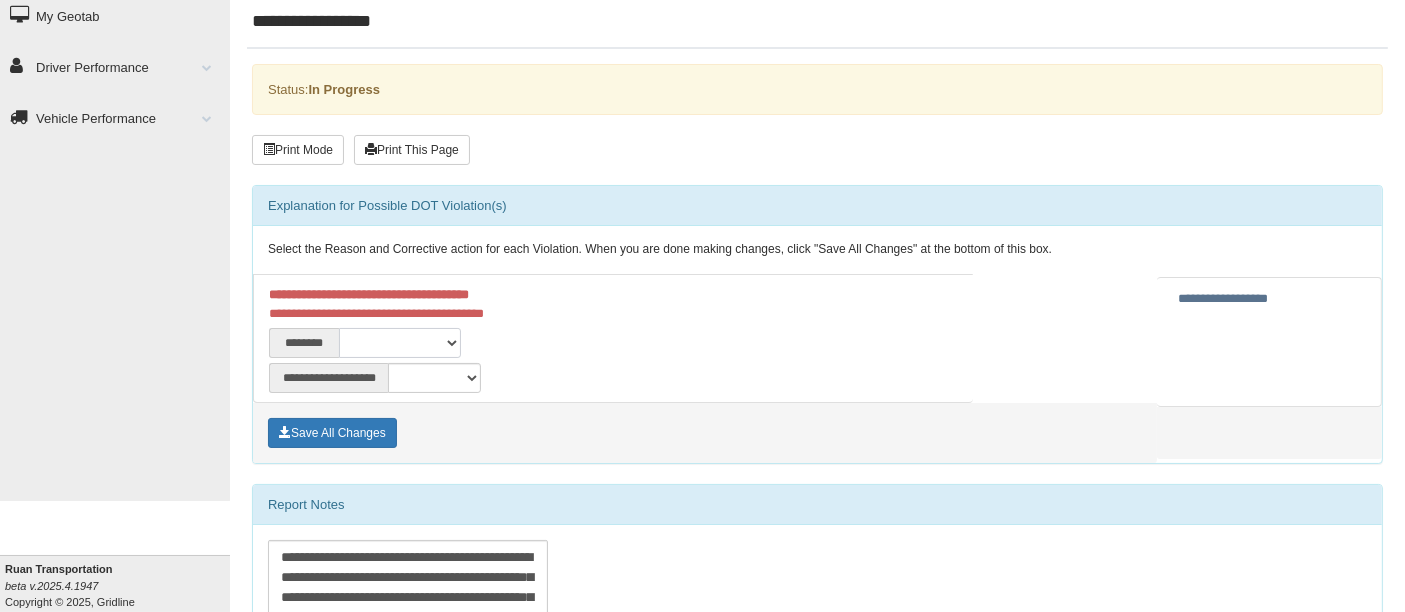 click on "**********" at bounding box center [400, 343] 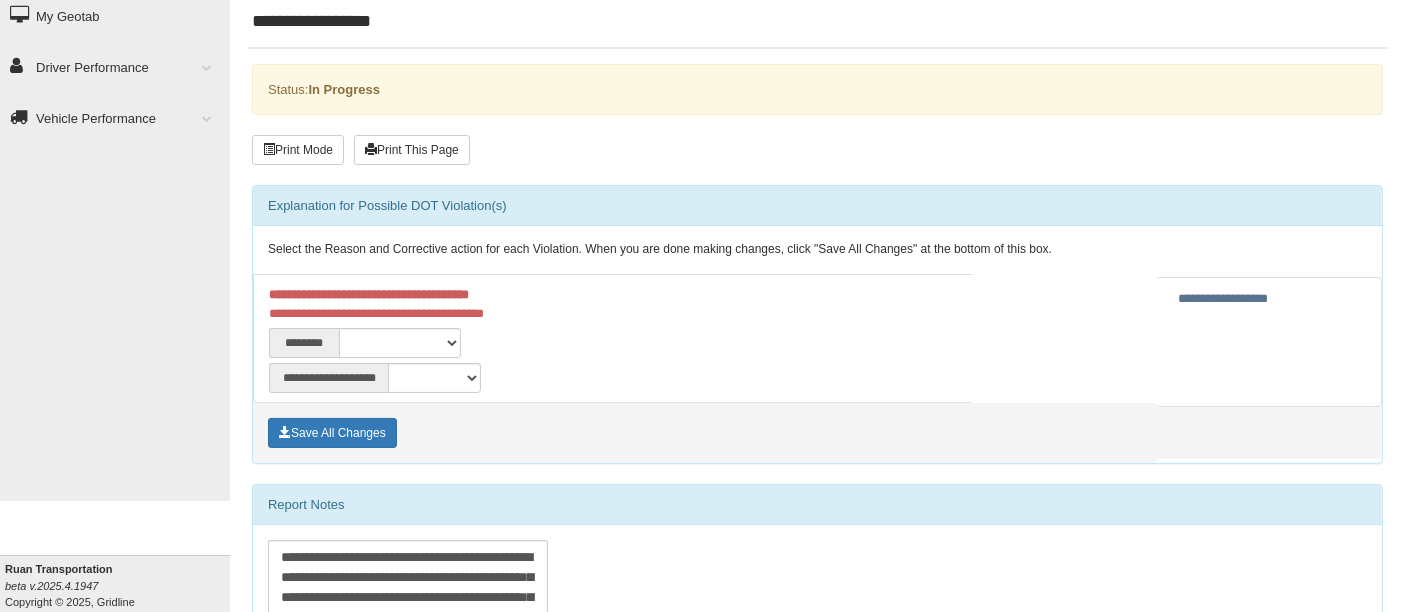 click on "Report Notes" at bounding box center (817, 505) 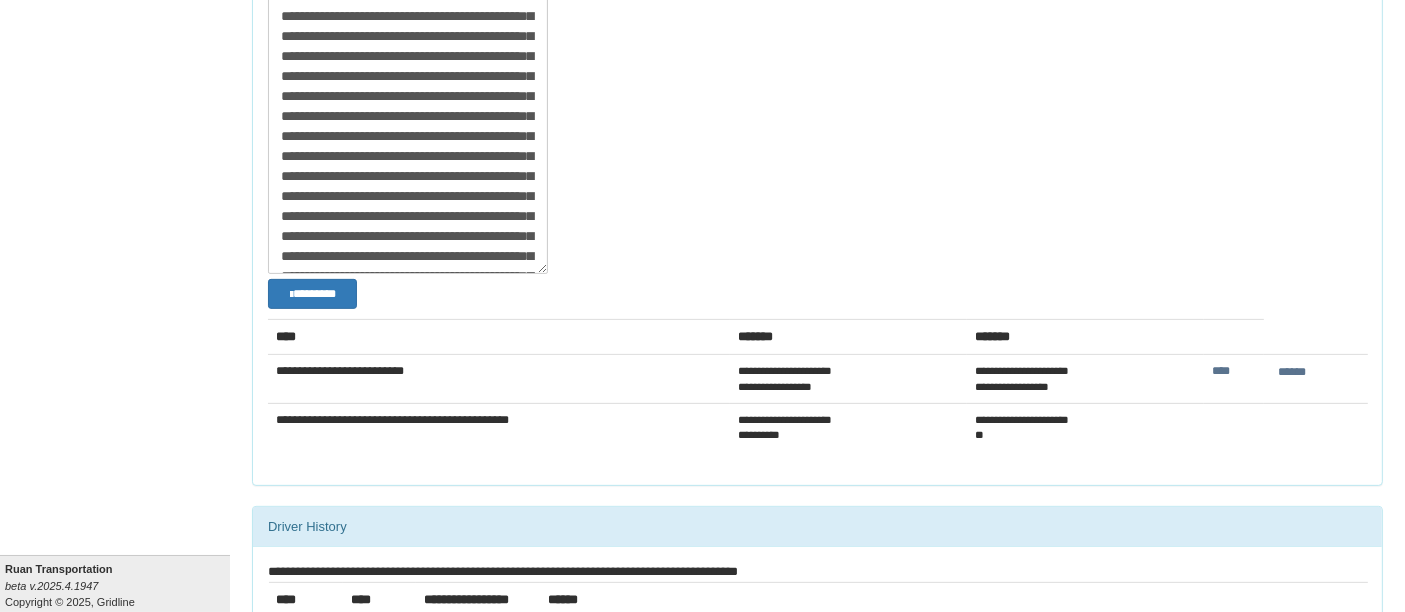 scroll, scrollTop: 777, scrollLeft: 0, axis: vertical 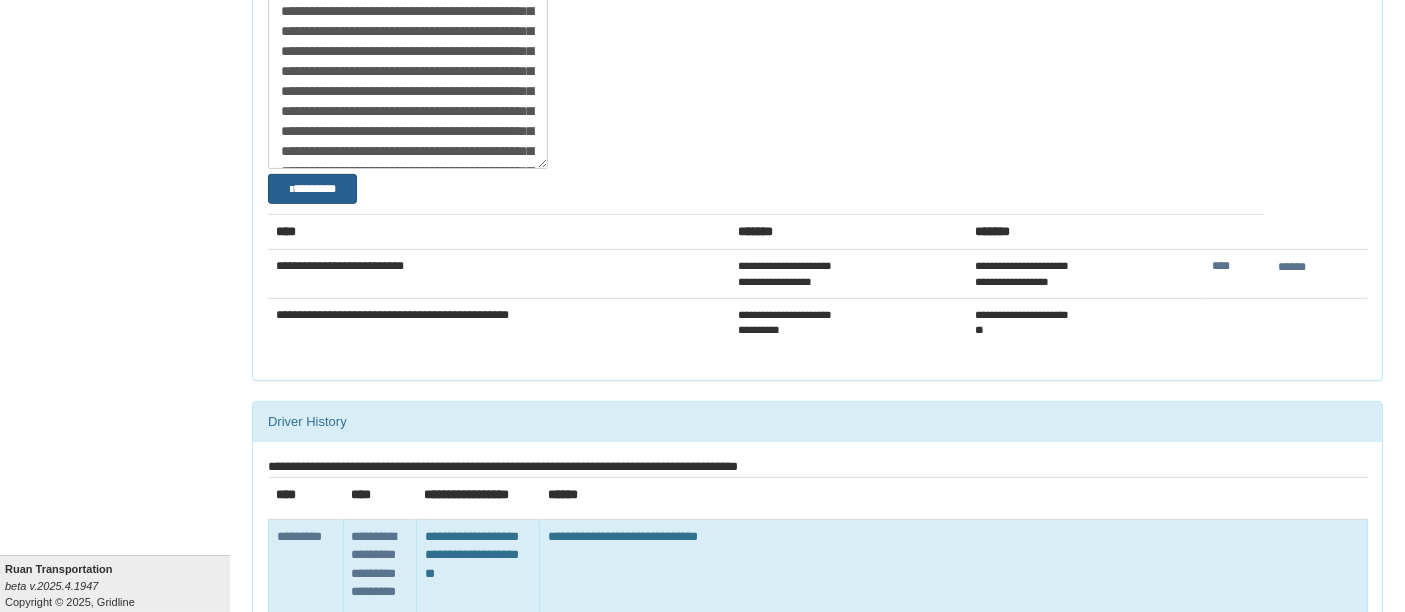 click on "********" at bounding box center (312, 188) 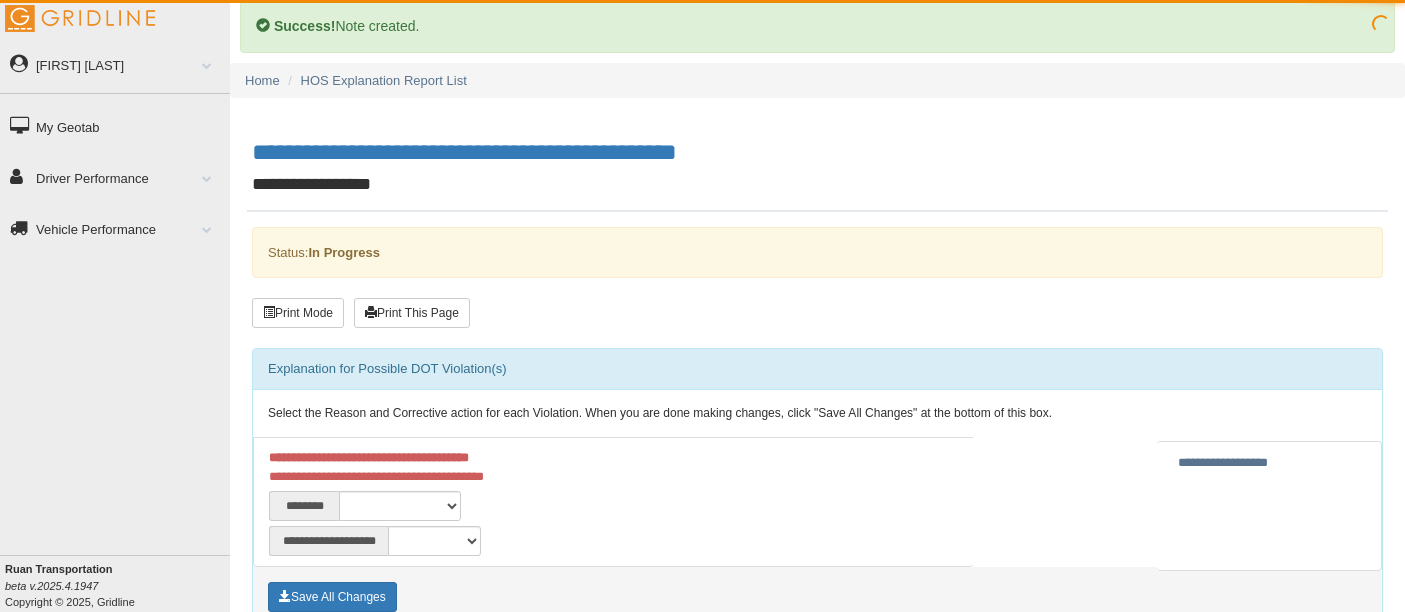 scroll, scrollTop: 0, scrollLeft: 0, axis: both 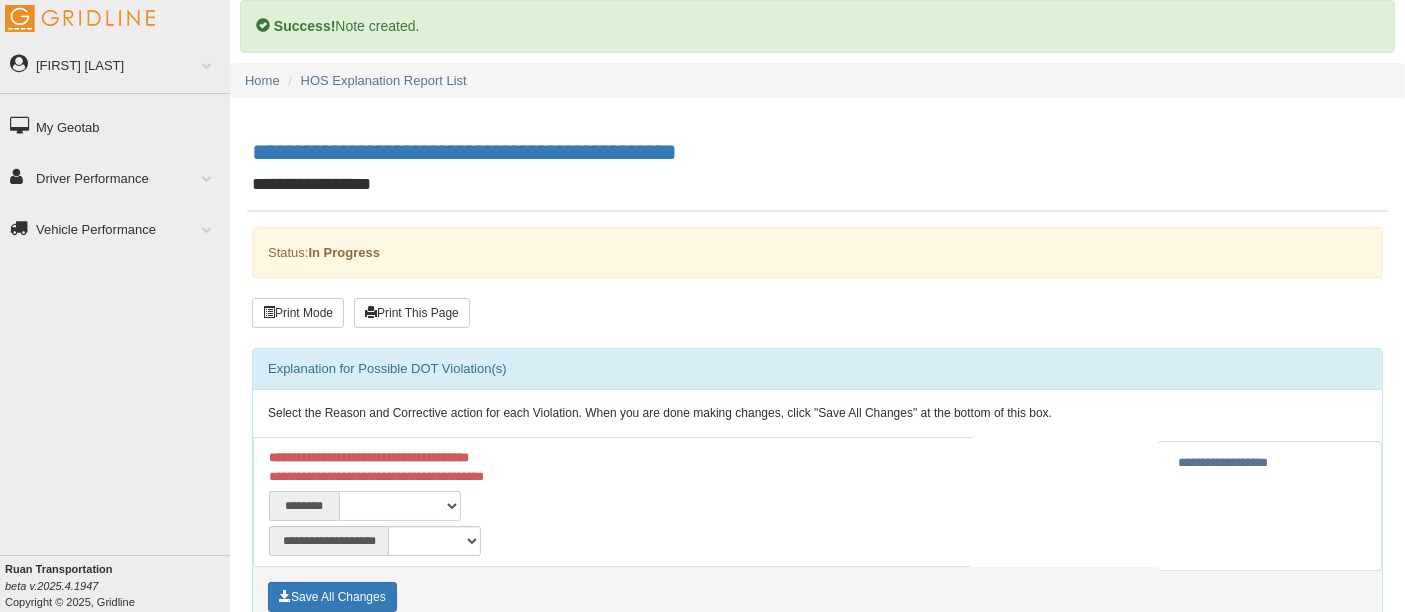 click on "**********" at bounding box center [400, 506] 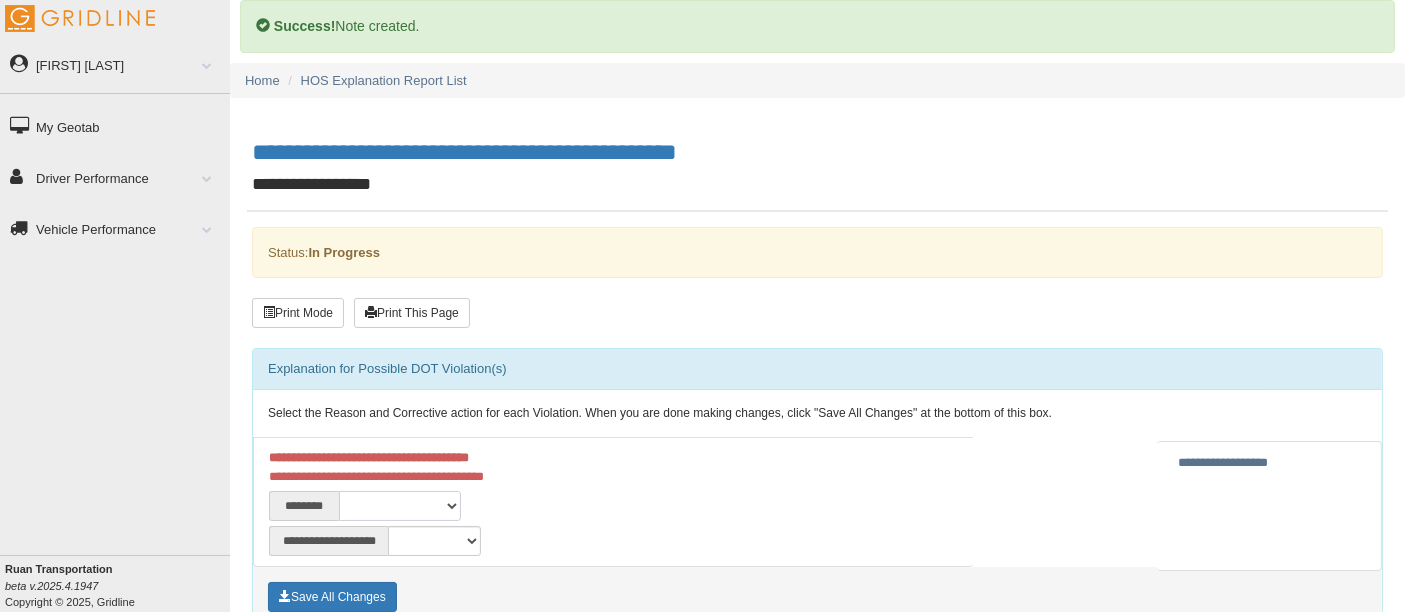 select on "***" 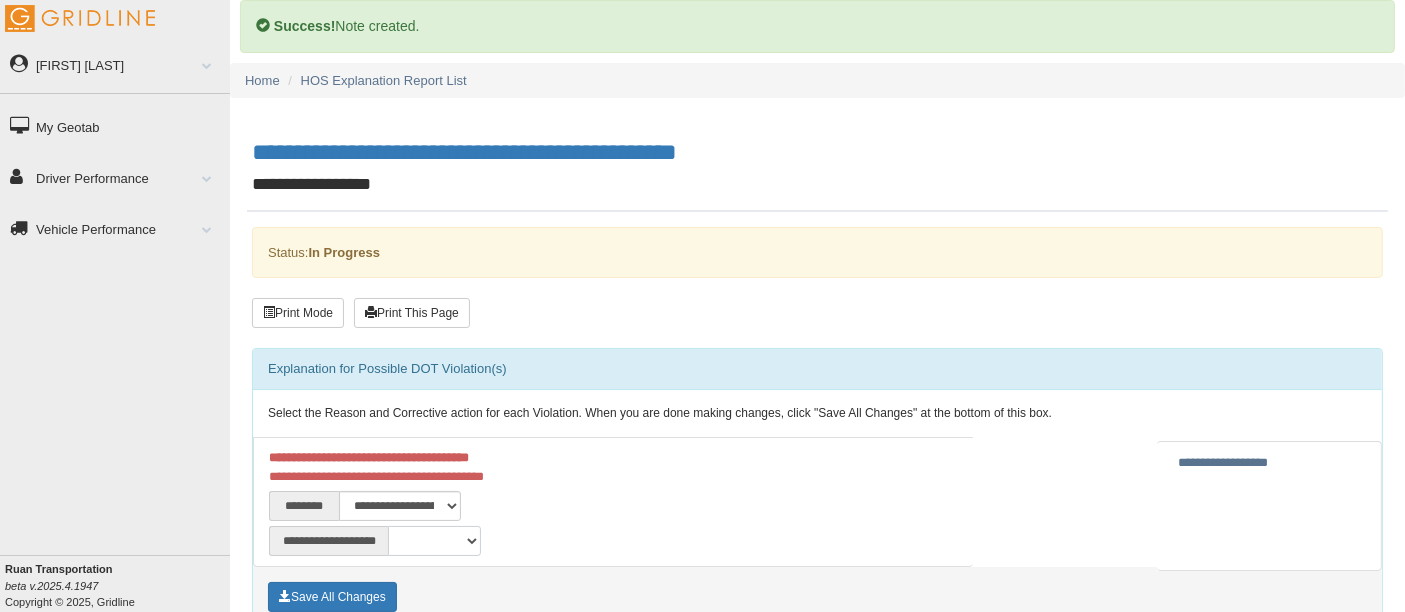 click on "**********" at bounding box center (434, 541) 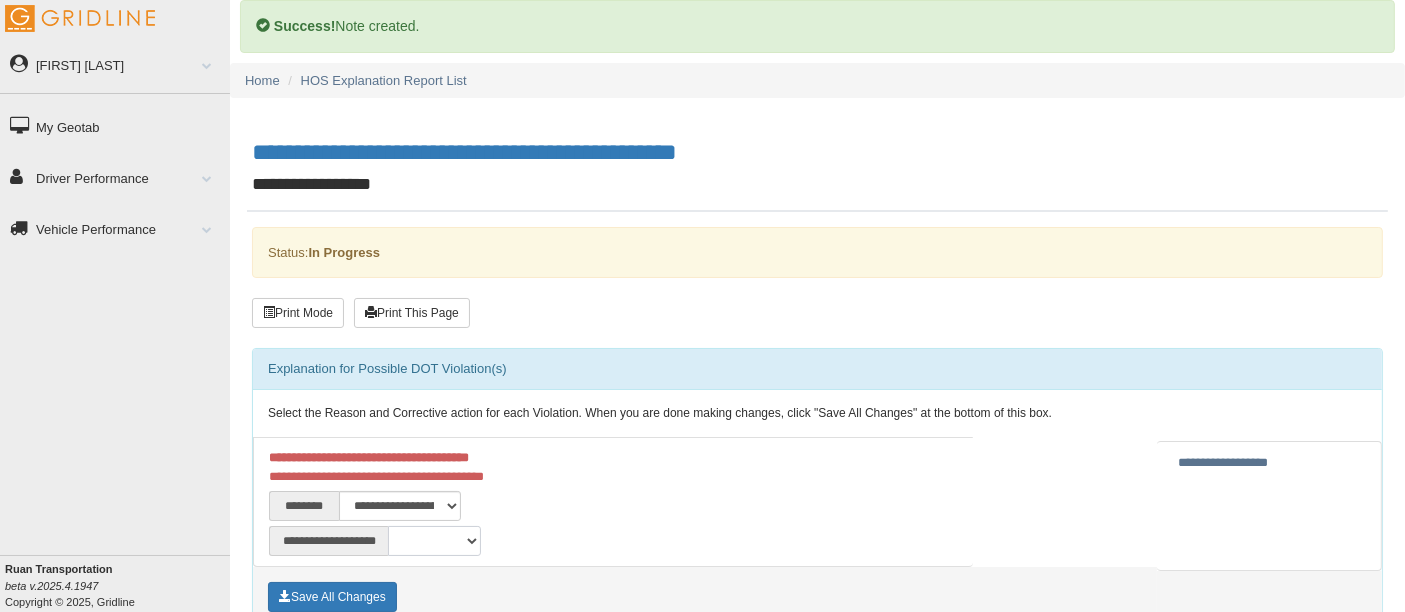 select on "**" 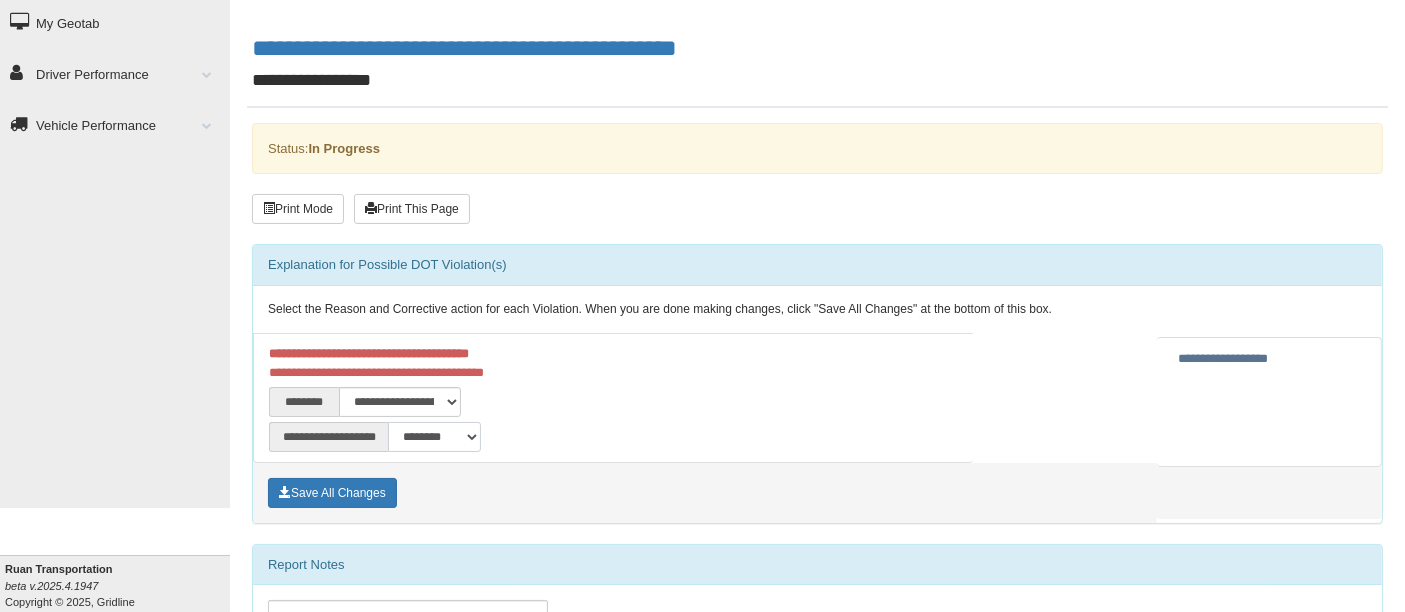 scroll, scrollTop: 222, scrollLeft: 0, axis: vertical 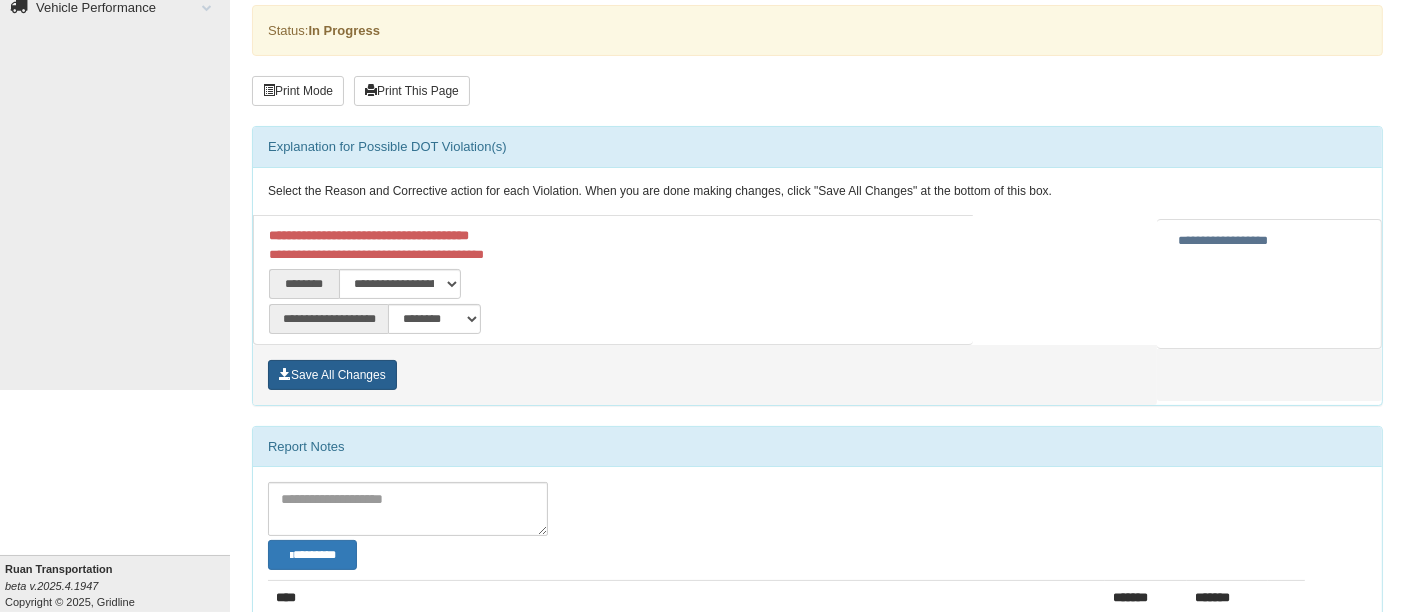 click on "Save All Changes" at bounding box center [332, 375] 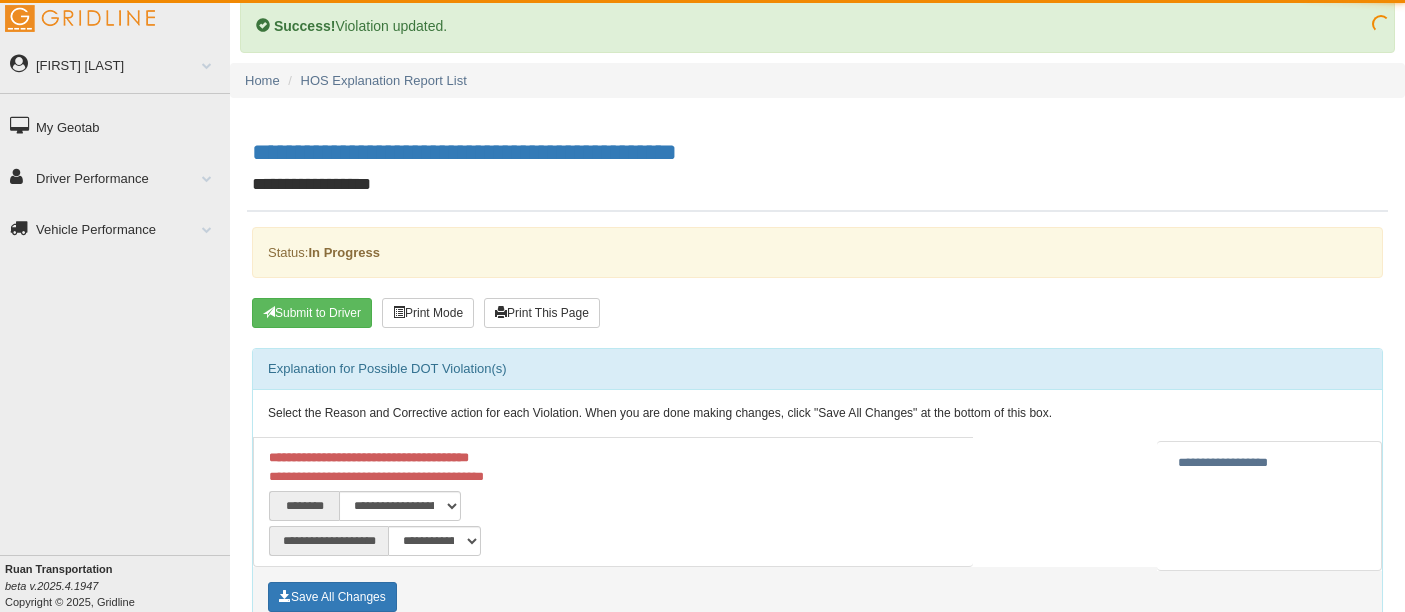 scroll, scrollTop: 0, scrollLeft: 0, axis: both 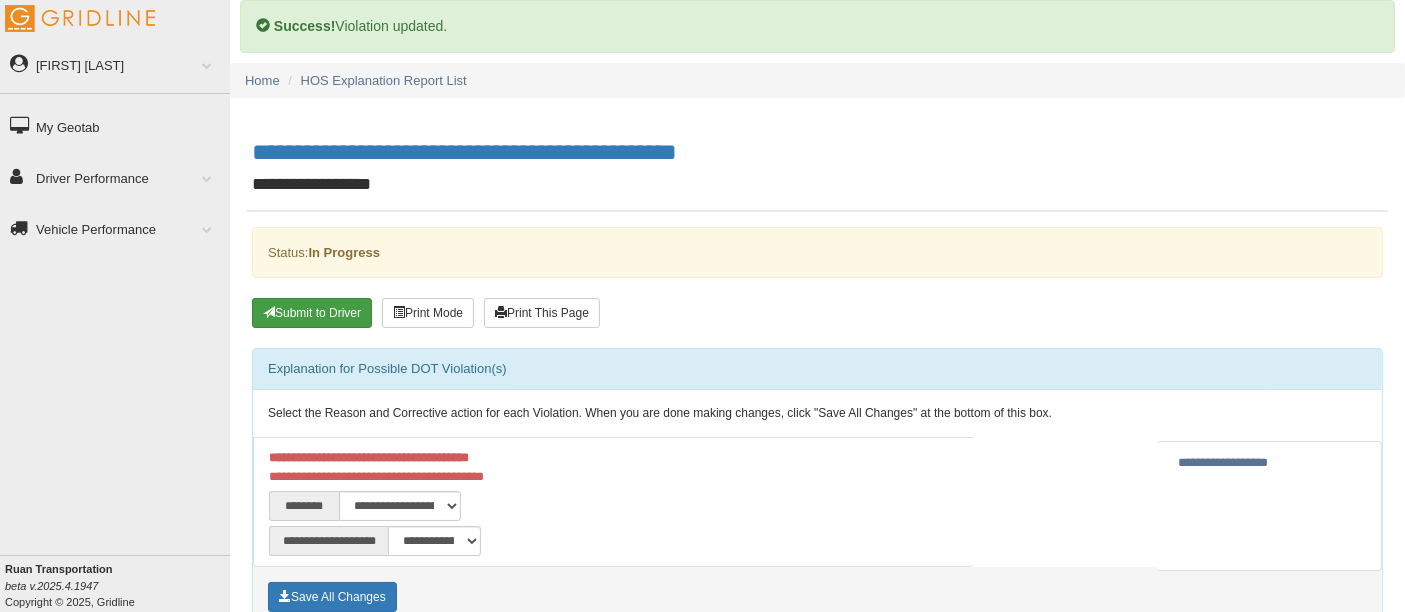 click on "Submit to Driver" at bounding box center [312, 313] 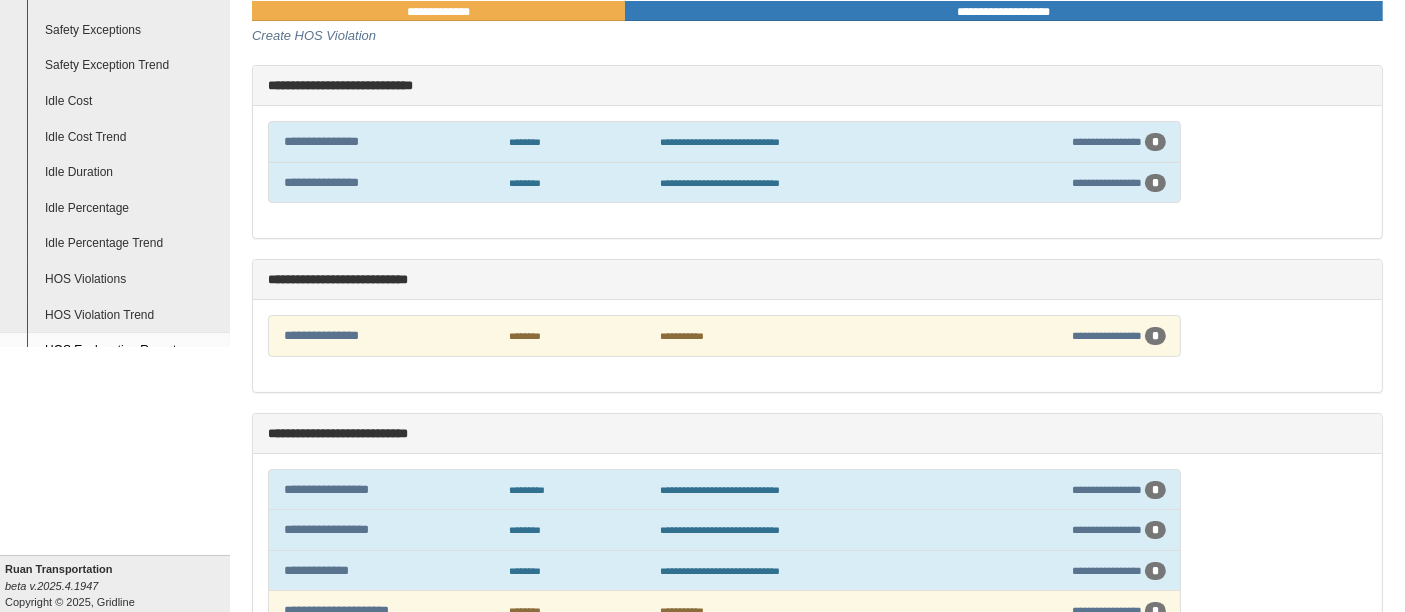 scroll, scrollTop: 0, scrollLeft: 0, axis: both 